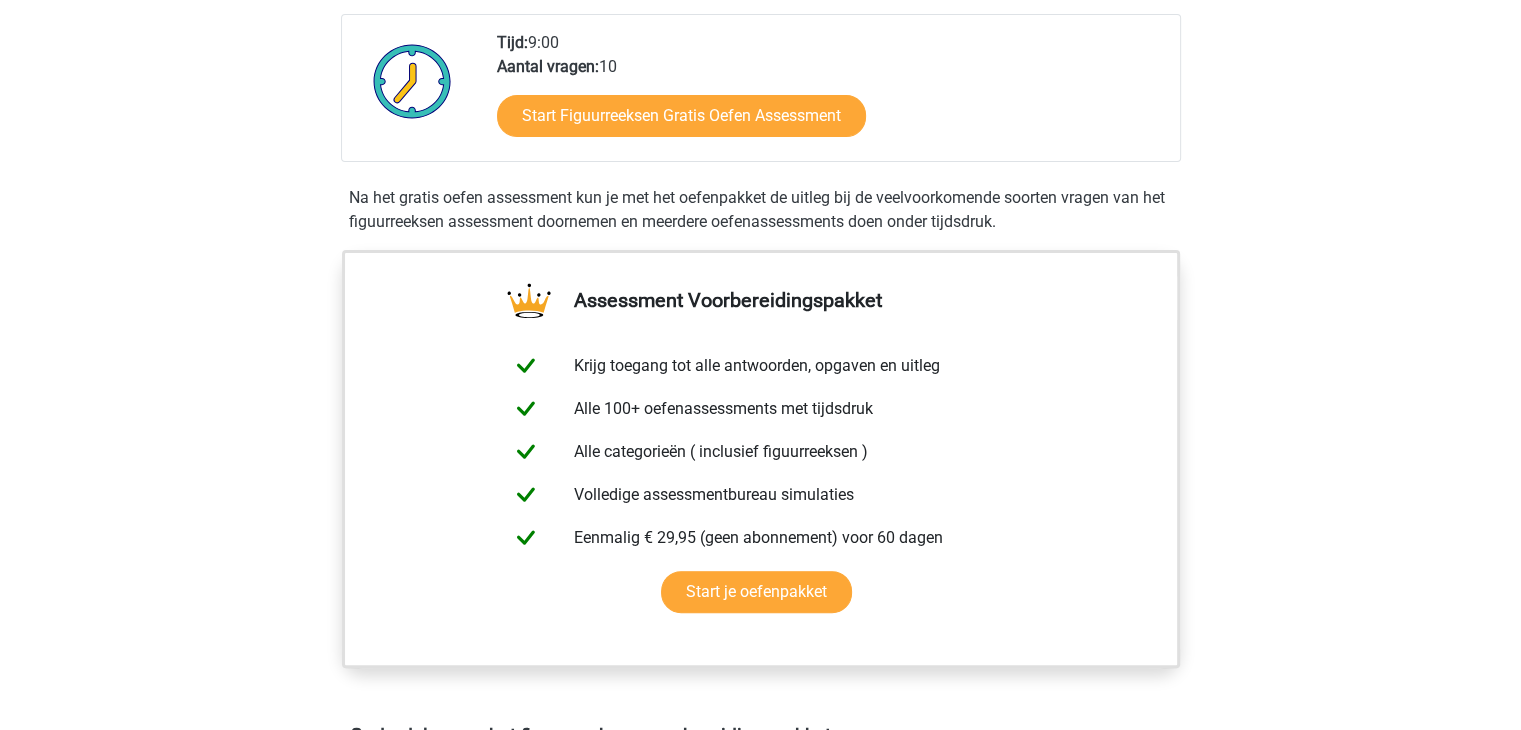 scroll, scrollTop: 535, scrollLeft: 0, axis: vertical 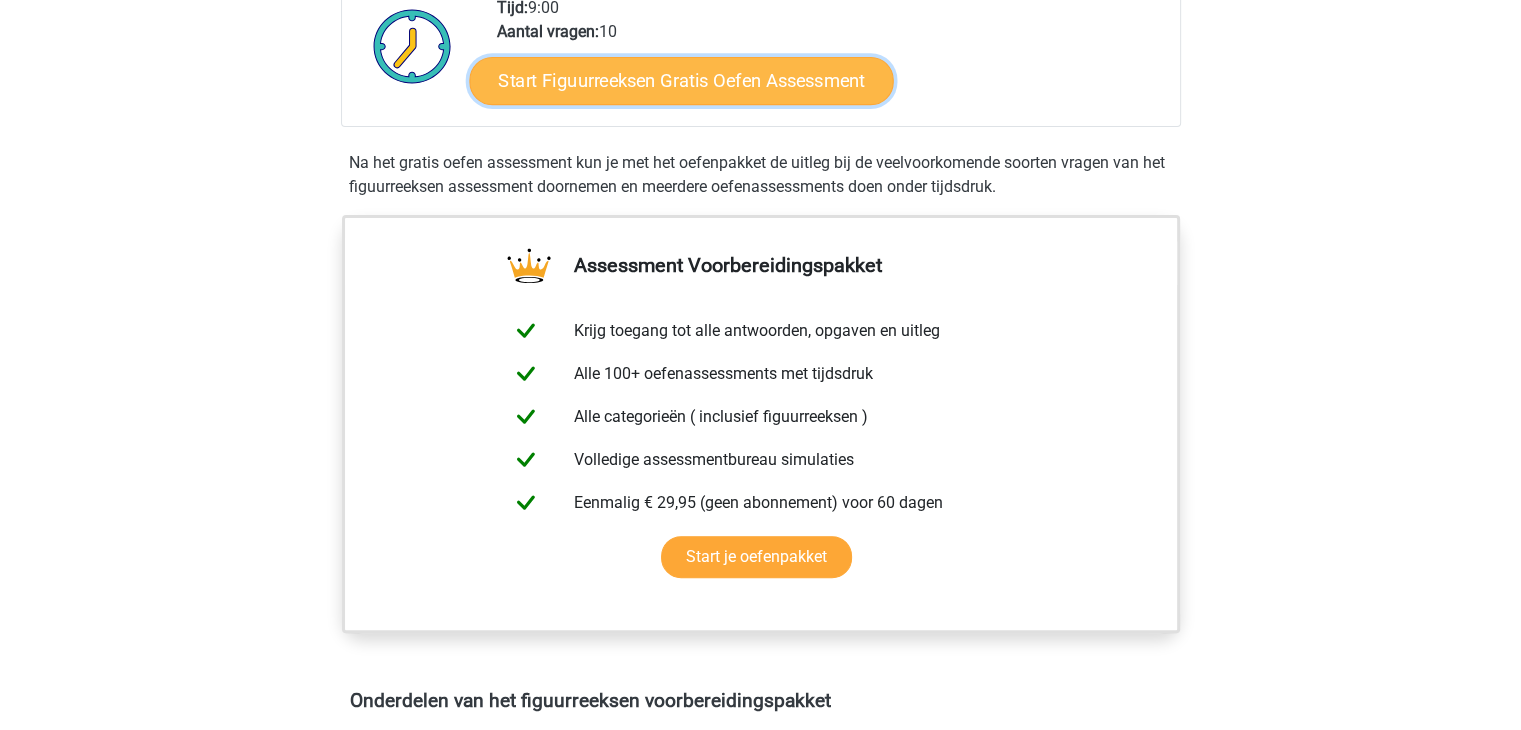 click on "Start Figuurreeksen
Gratis Oefen Assessment" at bounding box center (681, 80) 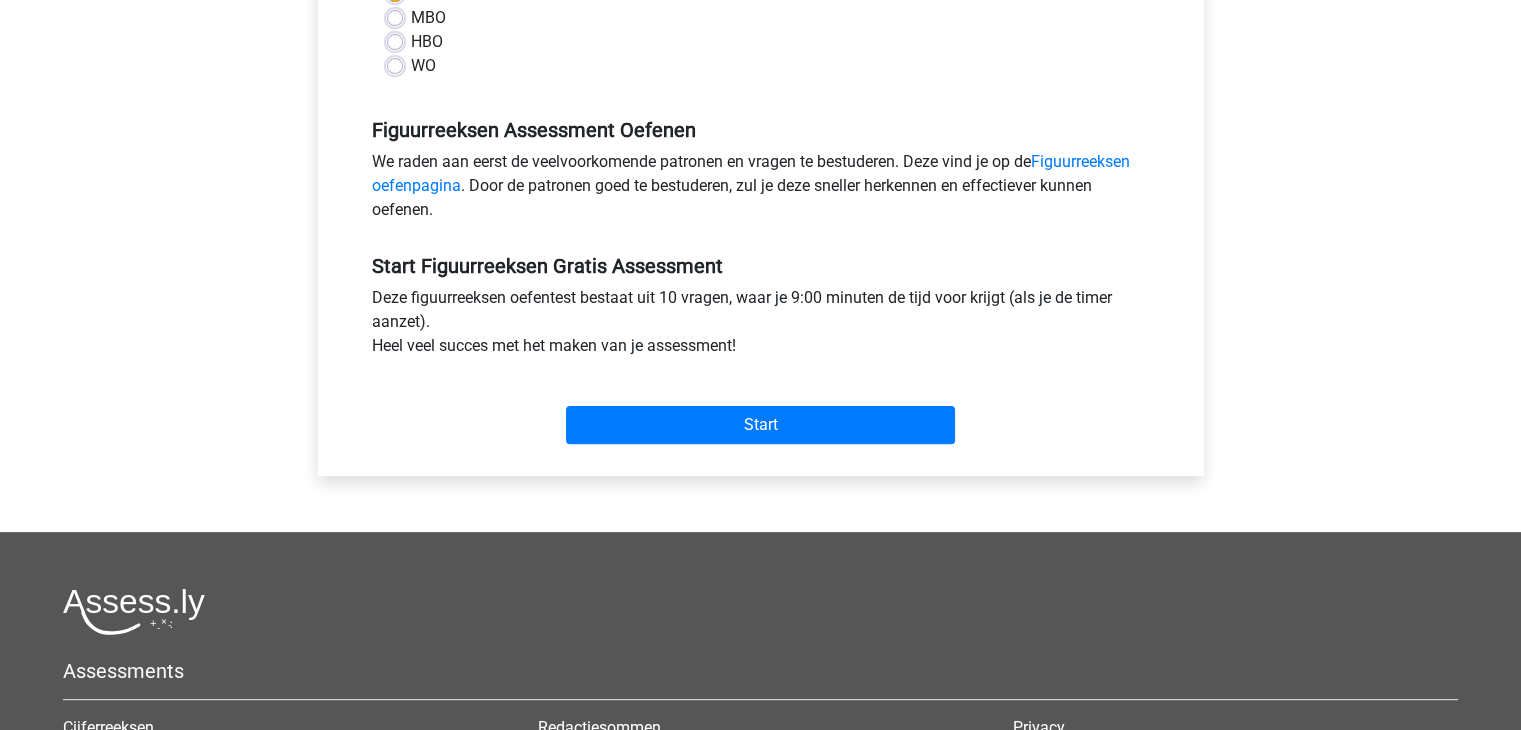 scroll, scrollTop: 522, scrollLeft: 0, axis: vertical 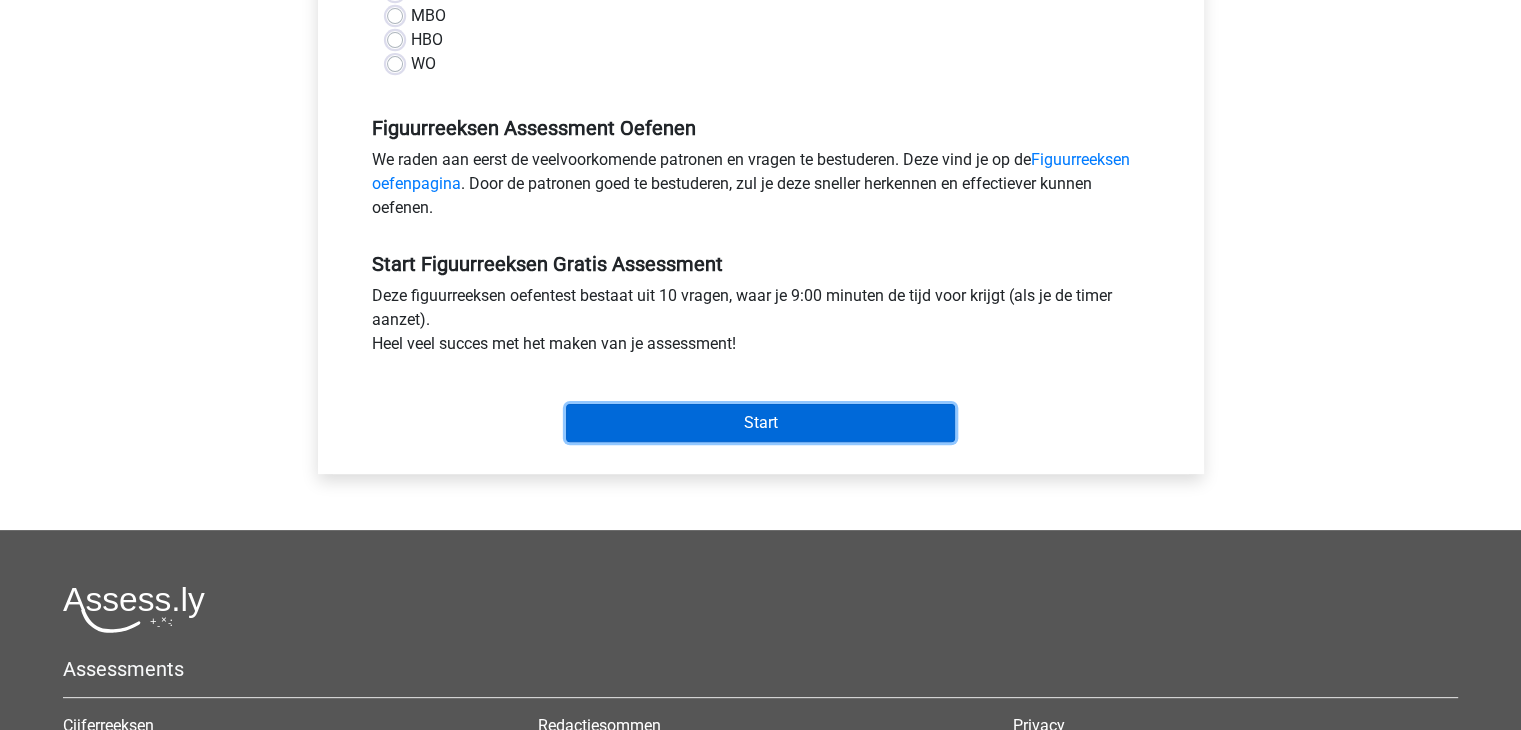 click on "Start" at bounding box center [760, 423] 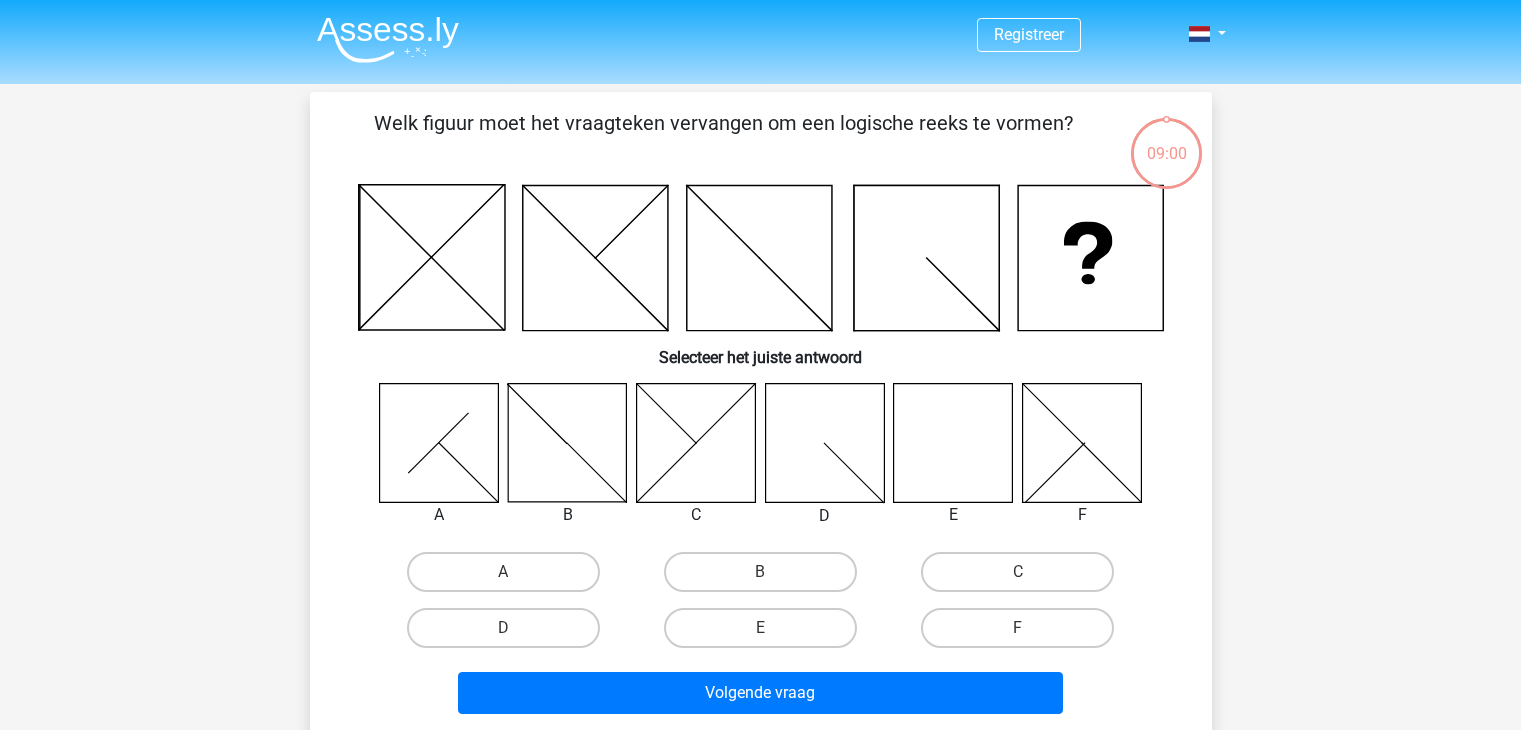 scroll, scrollTop: 0, scrollLeft: 0, axis: both 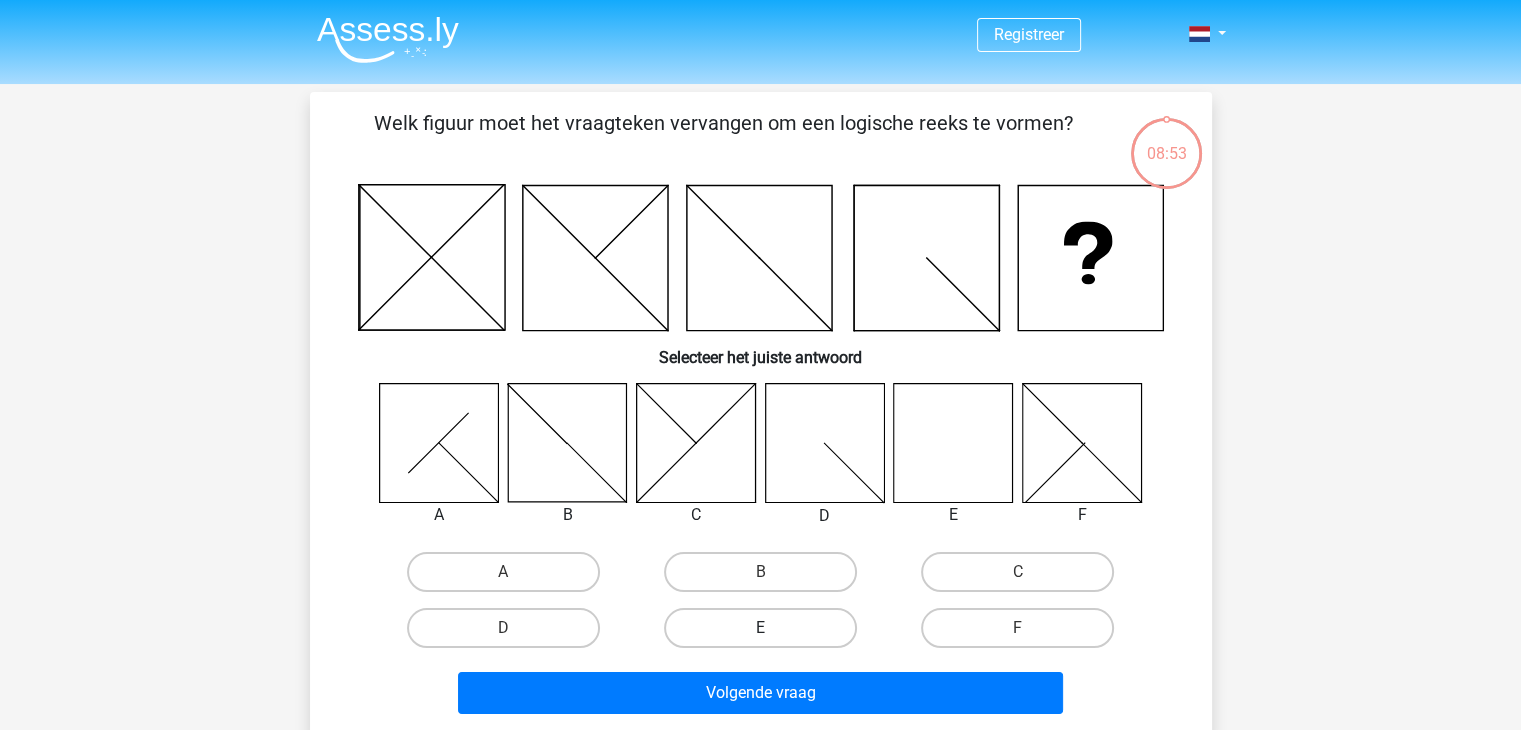 click on "E" at bounding box center (760, 628) 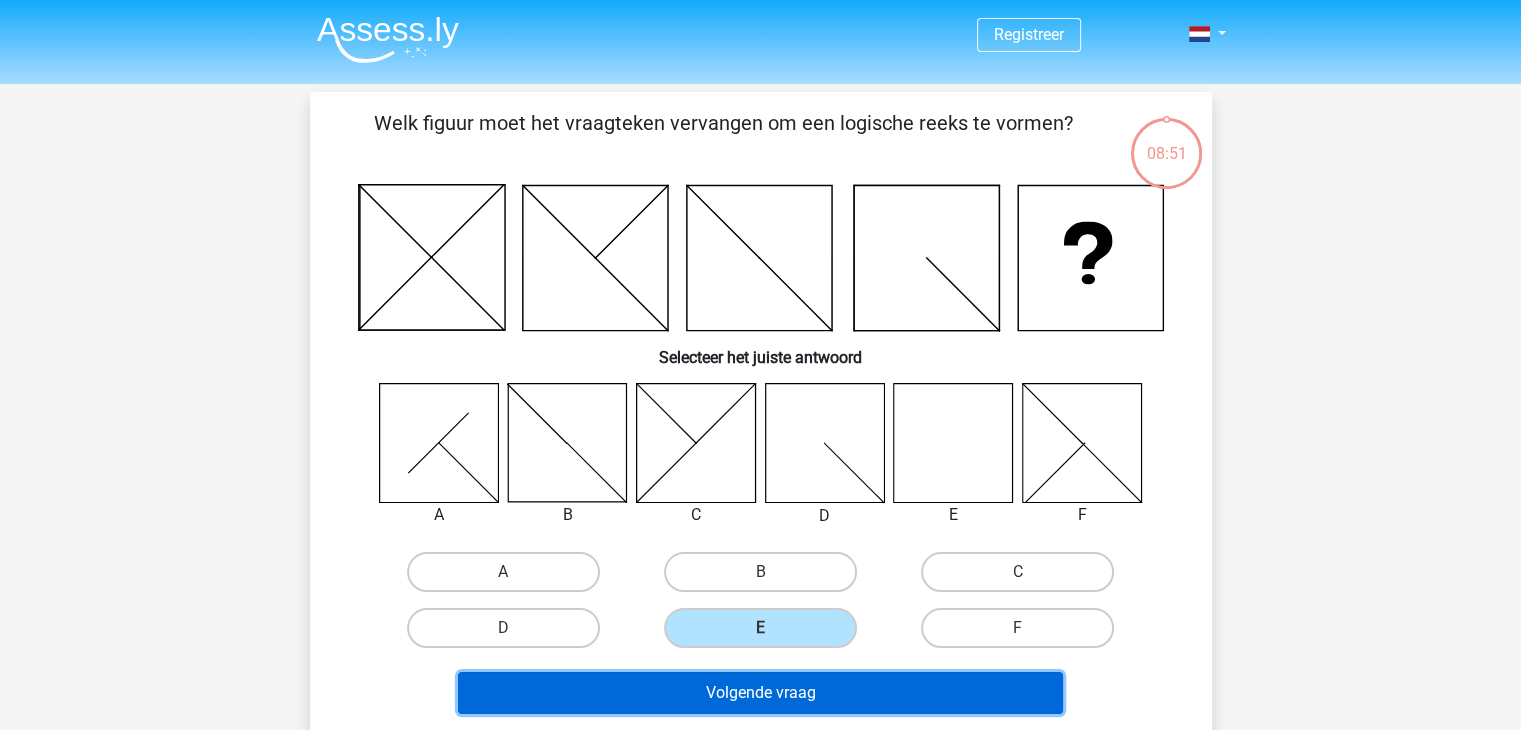 click on "Volgende vraag" at bounding box center [760, 693] 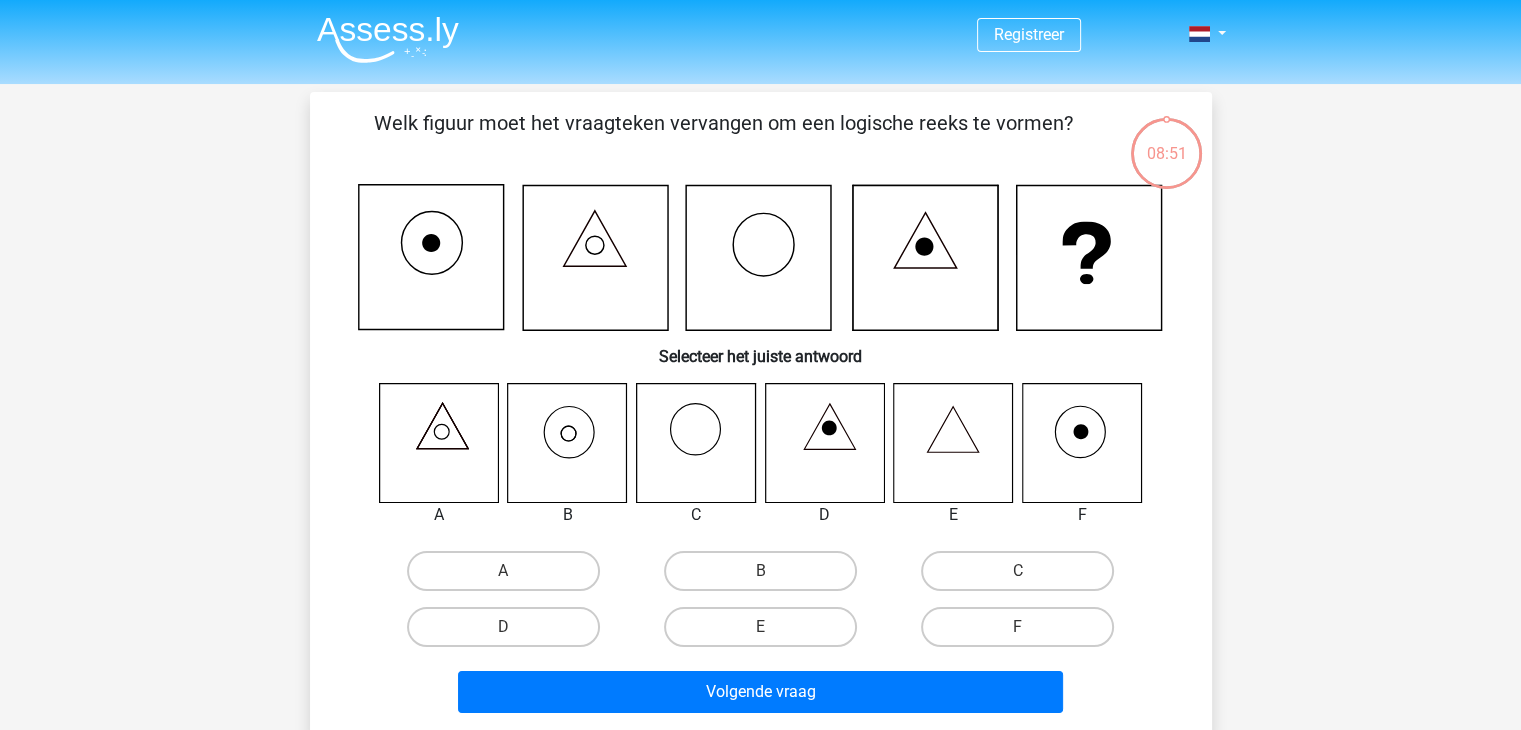 scroll, scrollTop: 92, scrollLeft: 0, axis: vertical 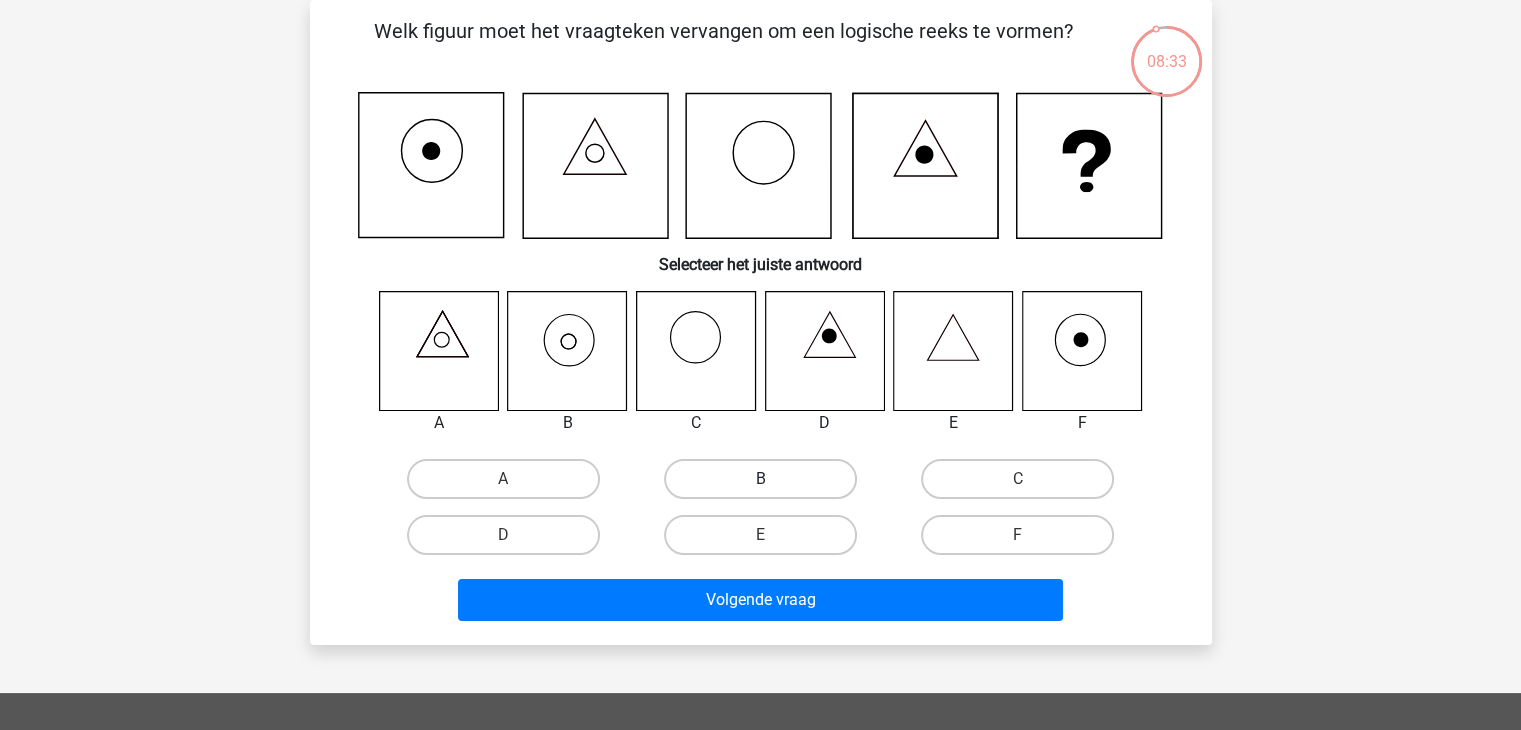 click on "B" at bounding box center (760, 479) 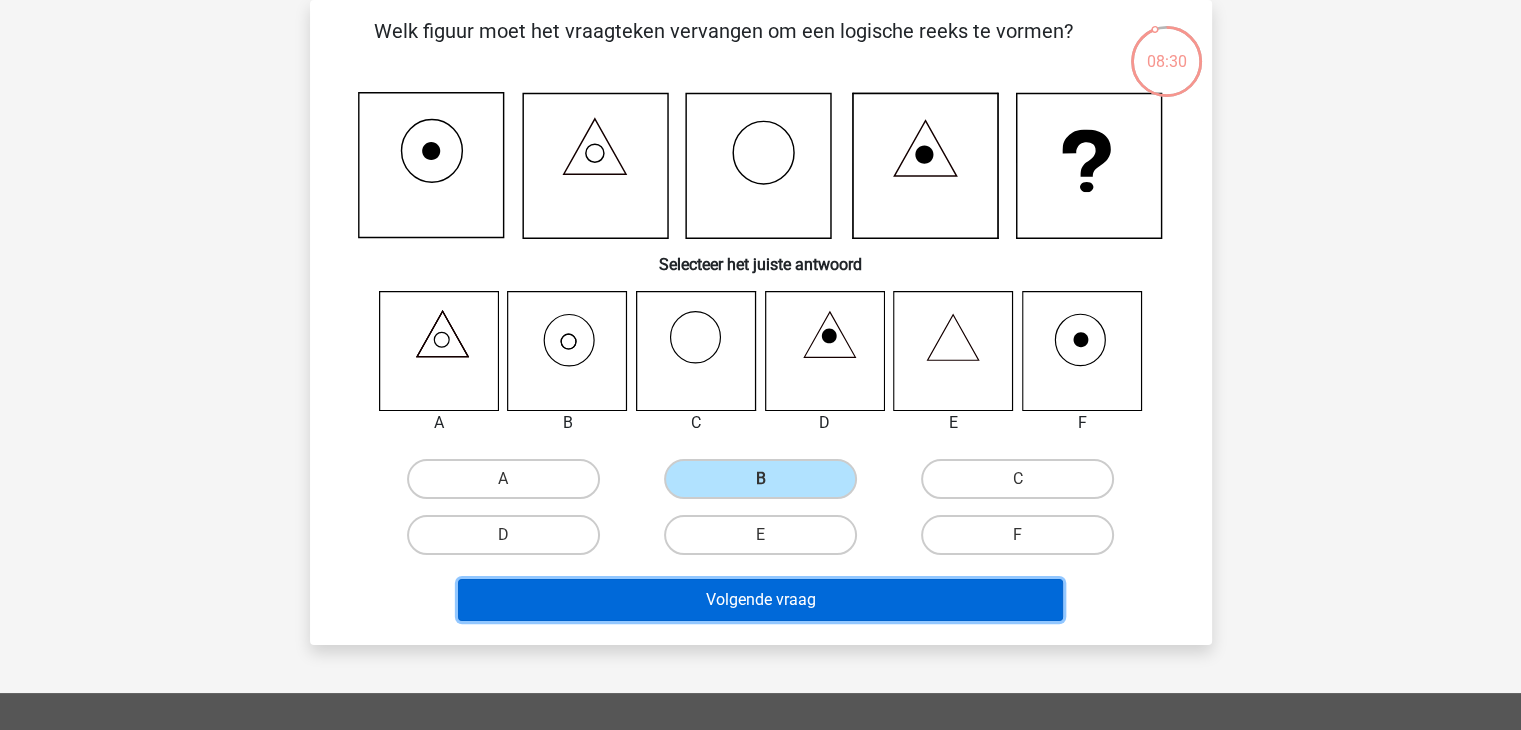 click on "Volgende vraag" at bounding box center (760, 600) 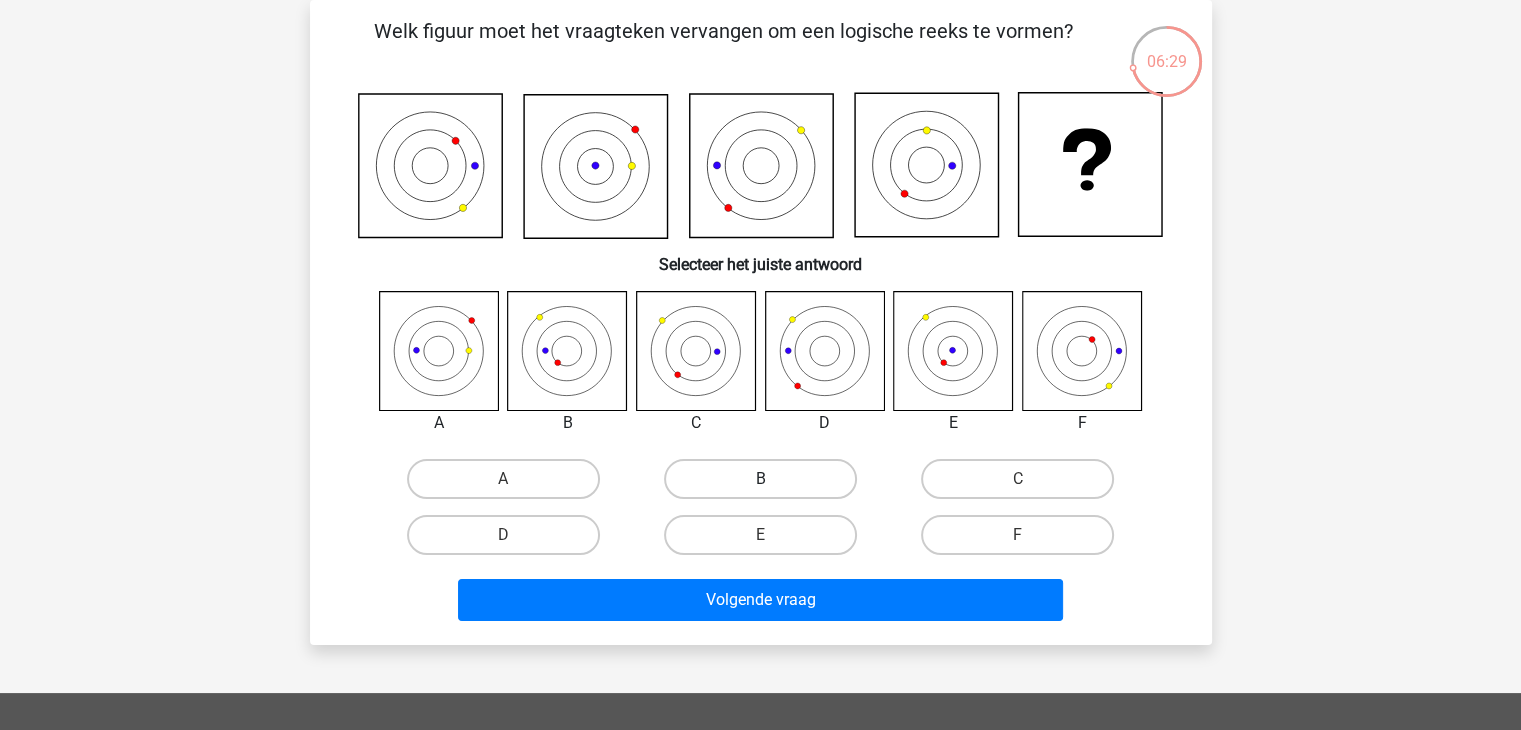 click on "B" at bounding box center (760, 479) 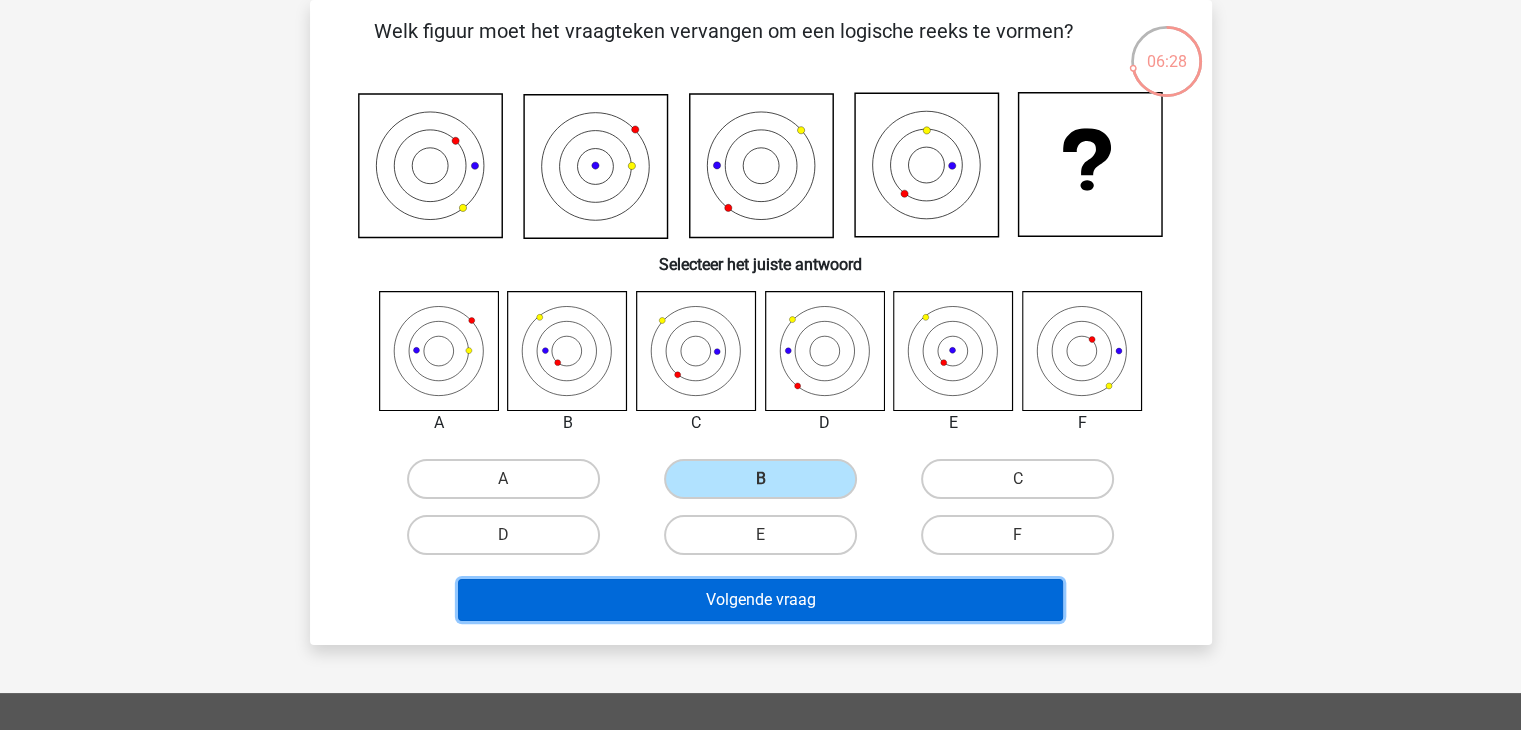 click on "Volgende vraag" at bounding box center [760, 600] 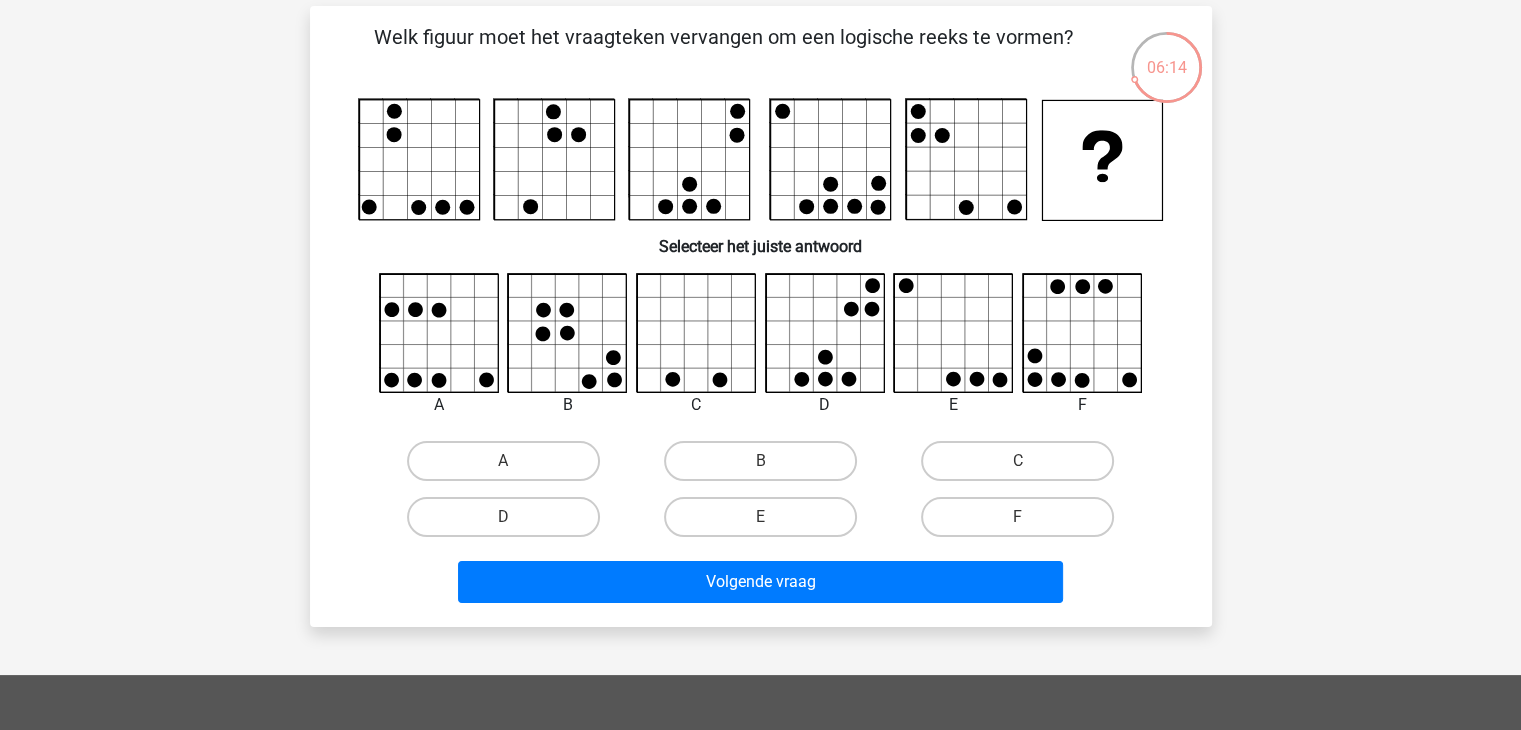 scroll, scrollTop: 85, scrollLeft: 0, axis: vertical 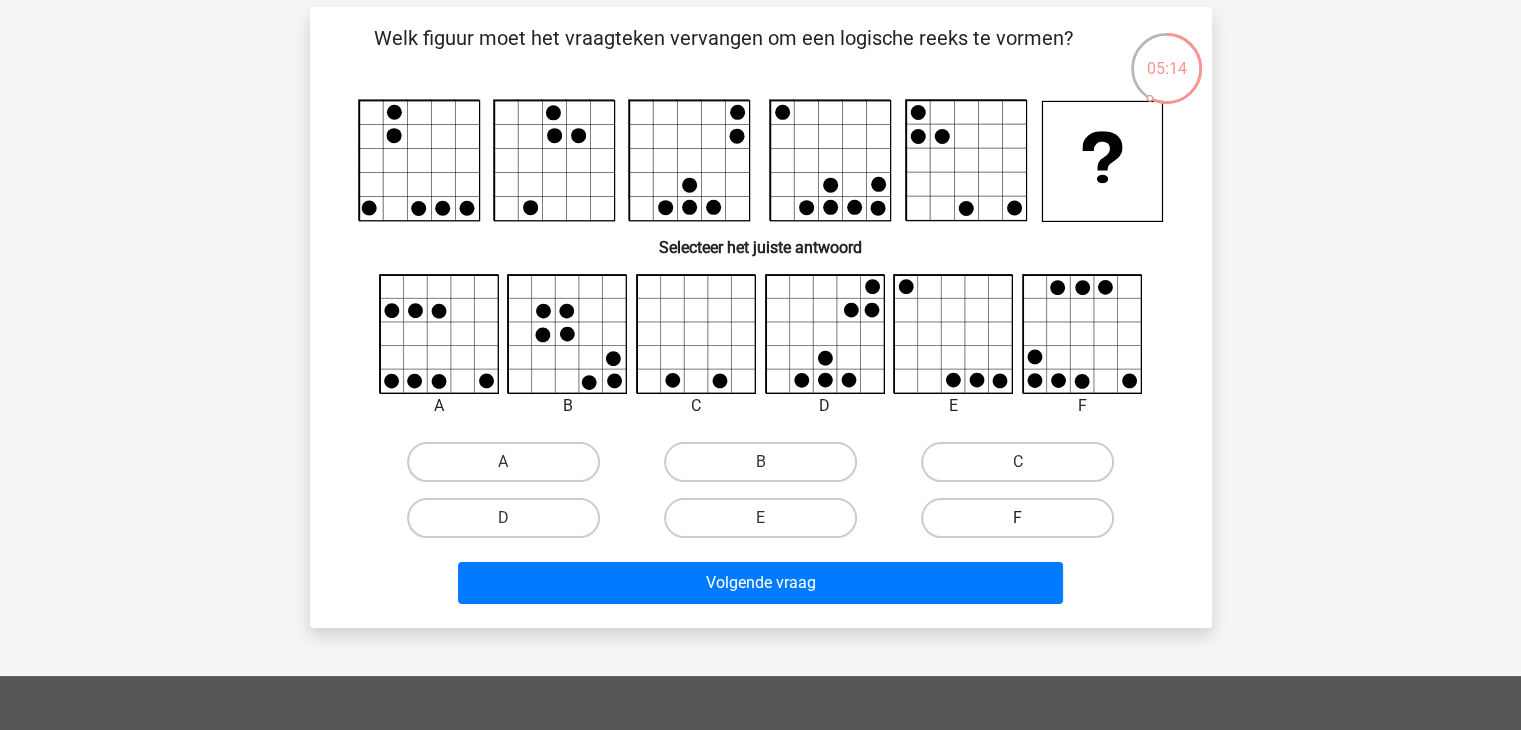 click on "F" at bounding box center [1017, 518] 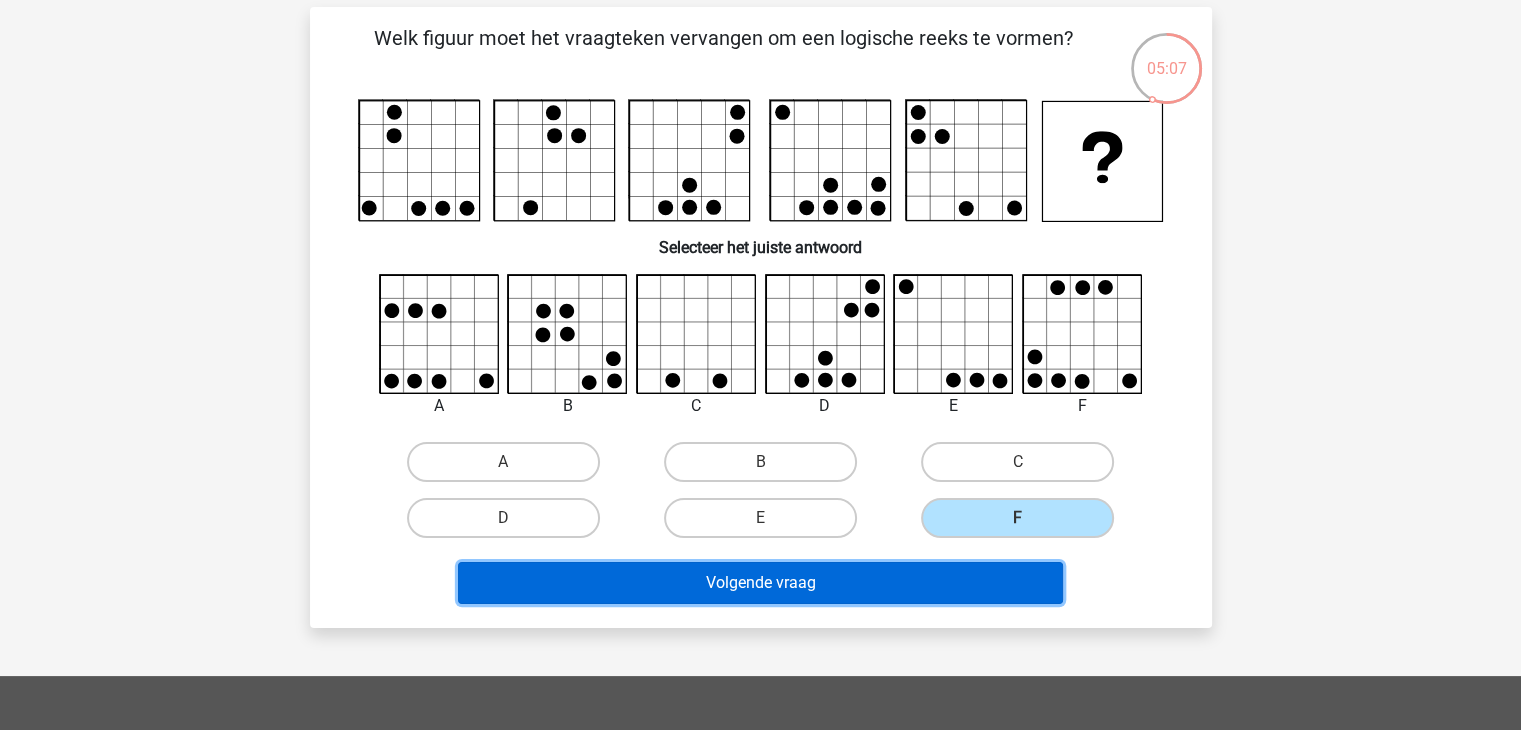click on "Volgende vraag" at bounding box center (760, 583) 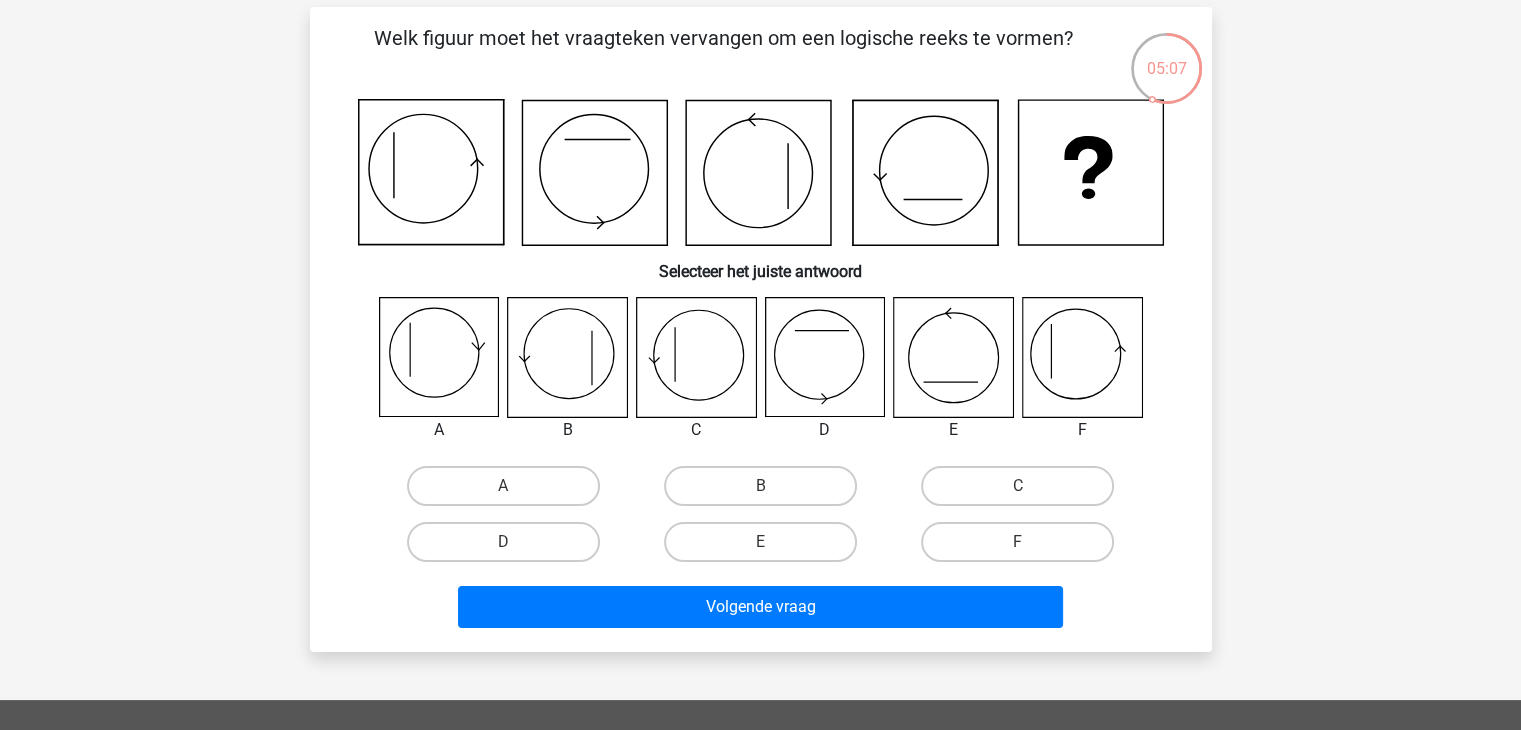 scroll, scrollTop: 92, scrollLeft: 0, axis: vertical 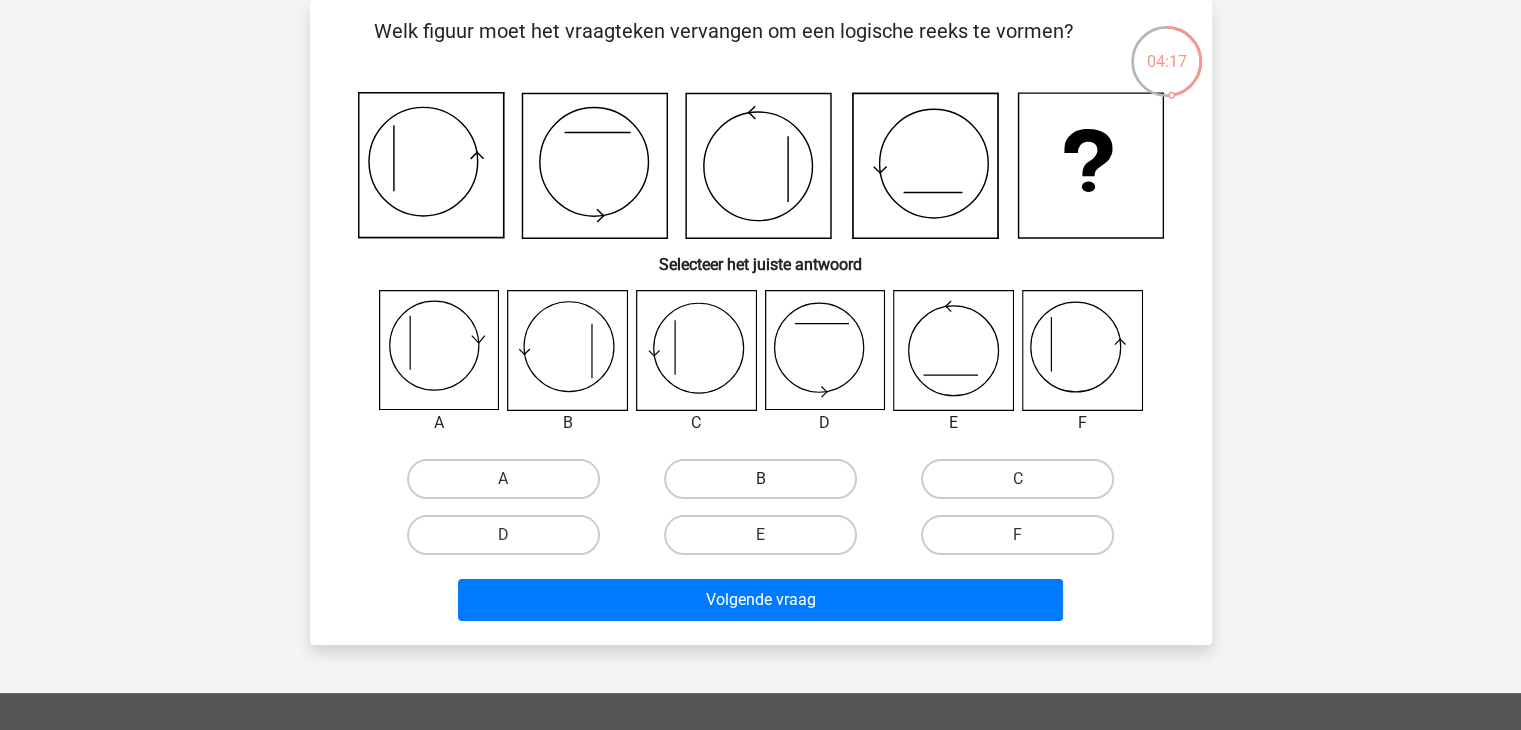 click on "B" at bounding box center [760, 479] 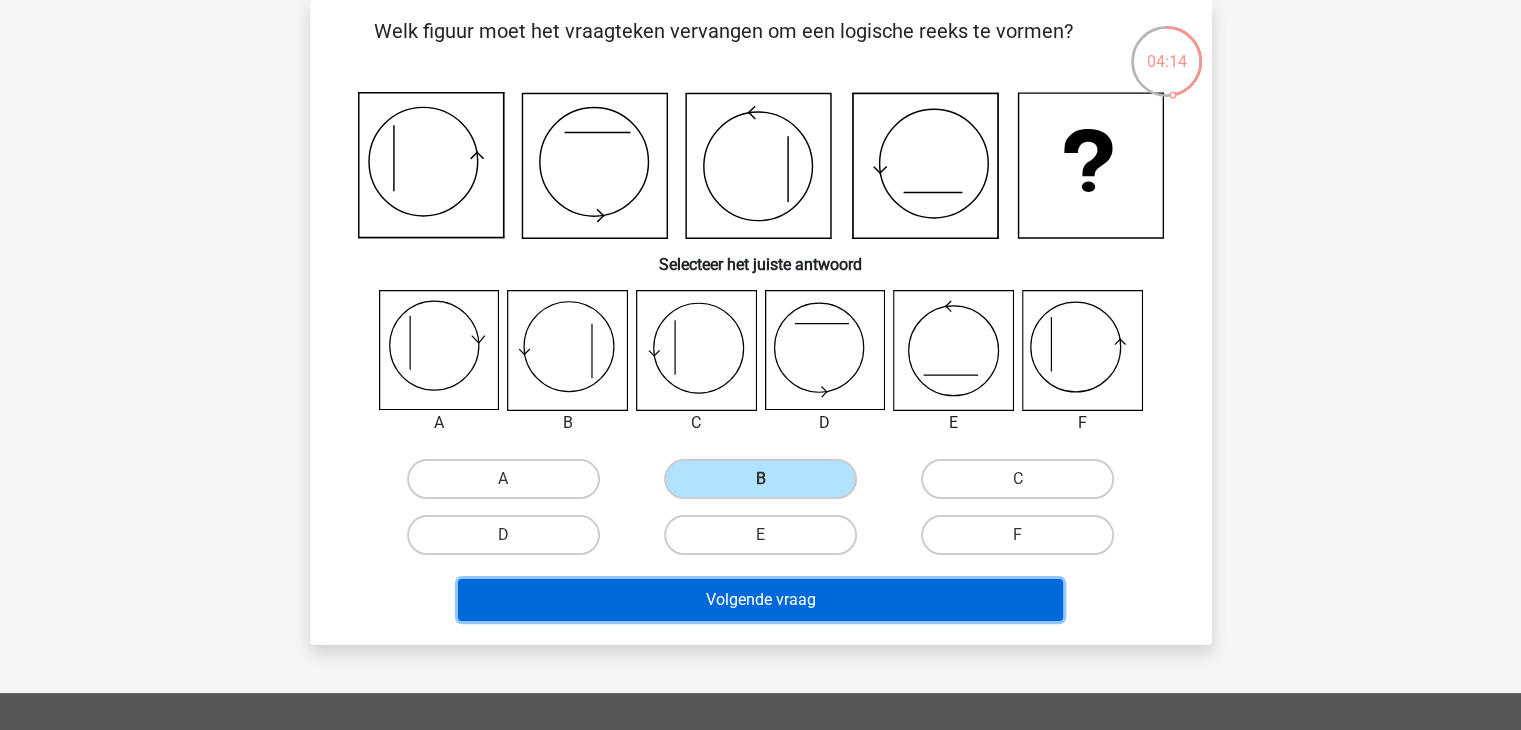 click on "Volgende vraag" at bounding box center (760, 600) 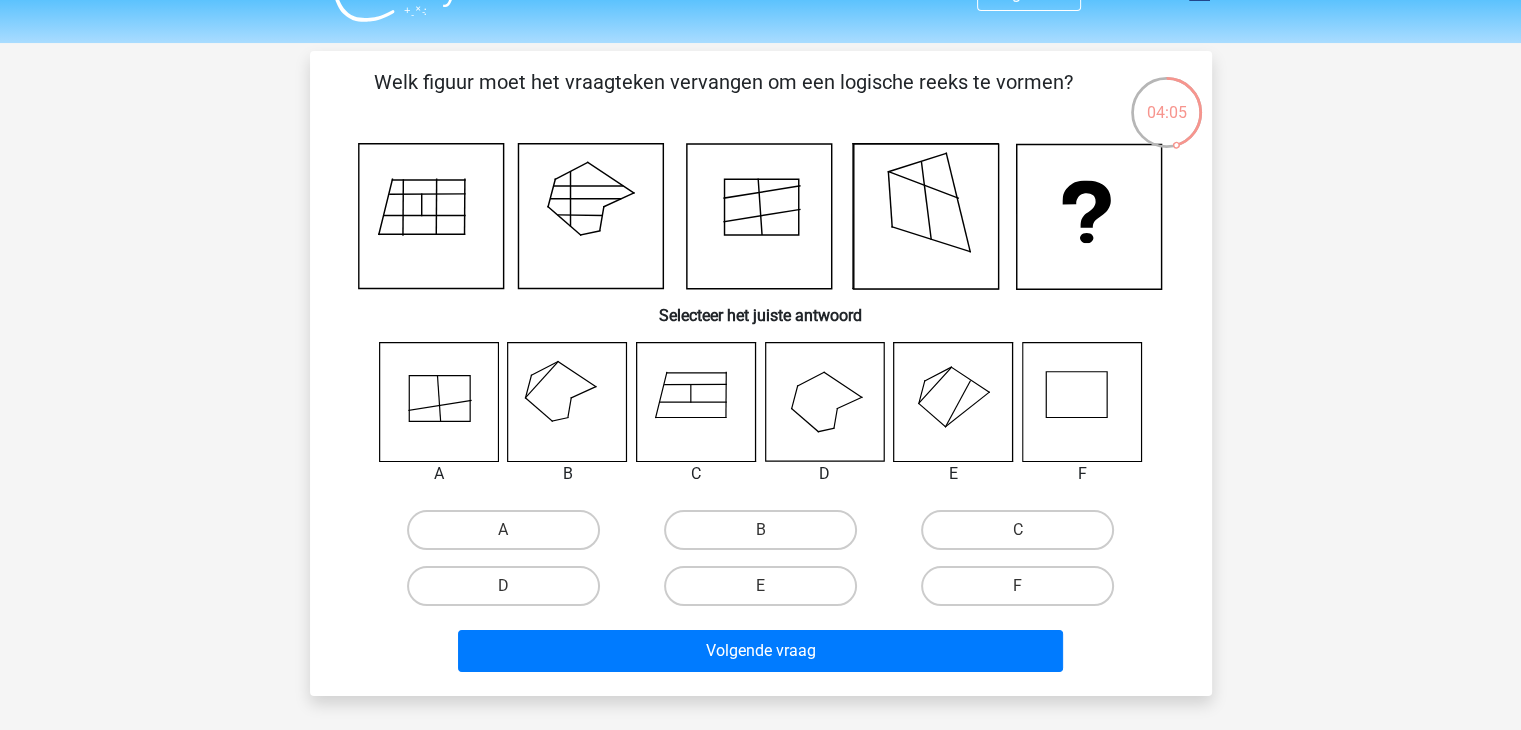 scroll, scrollTop: 48, scrollLeft: 0, axis: vertical 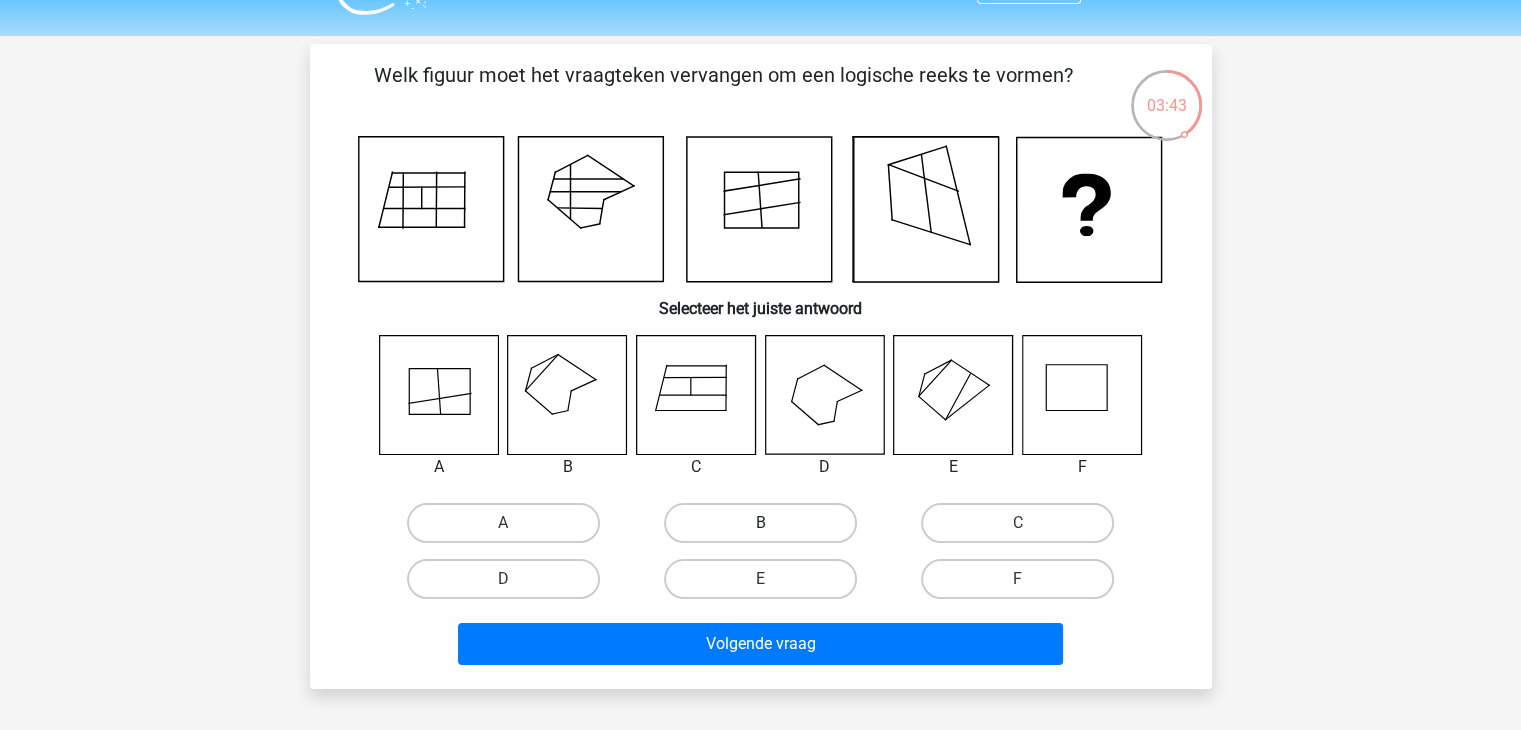 click on "B" at bounding box center [760, 523] 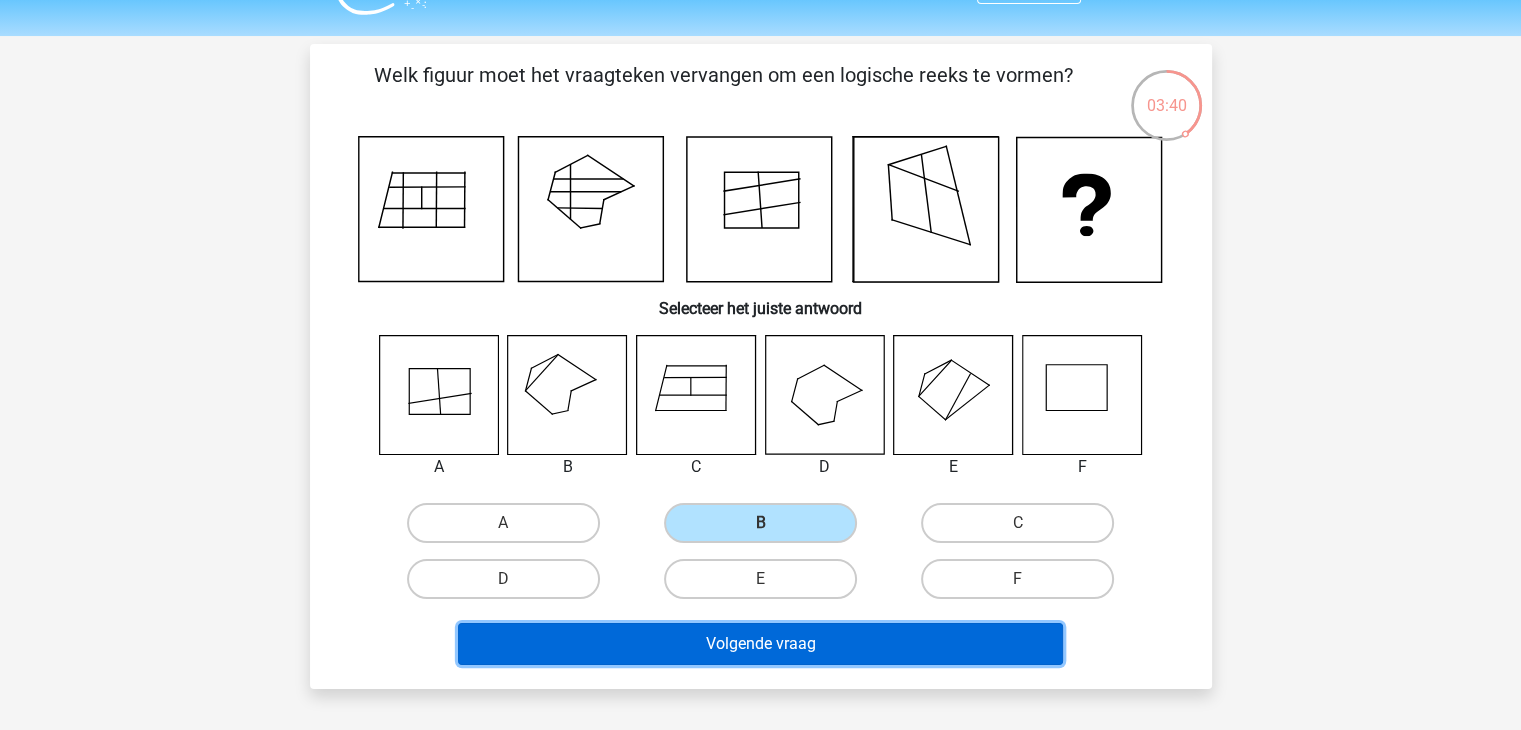 click on "Volgende vraag" at bounding box center [760, 644] 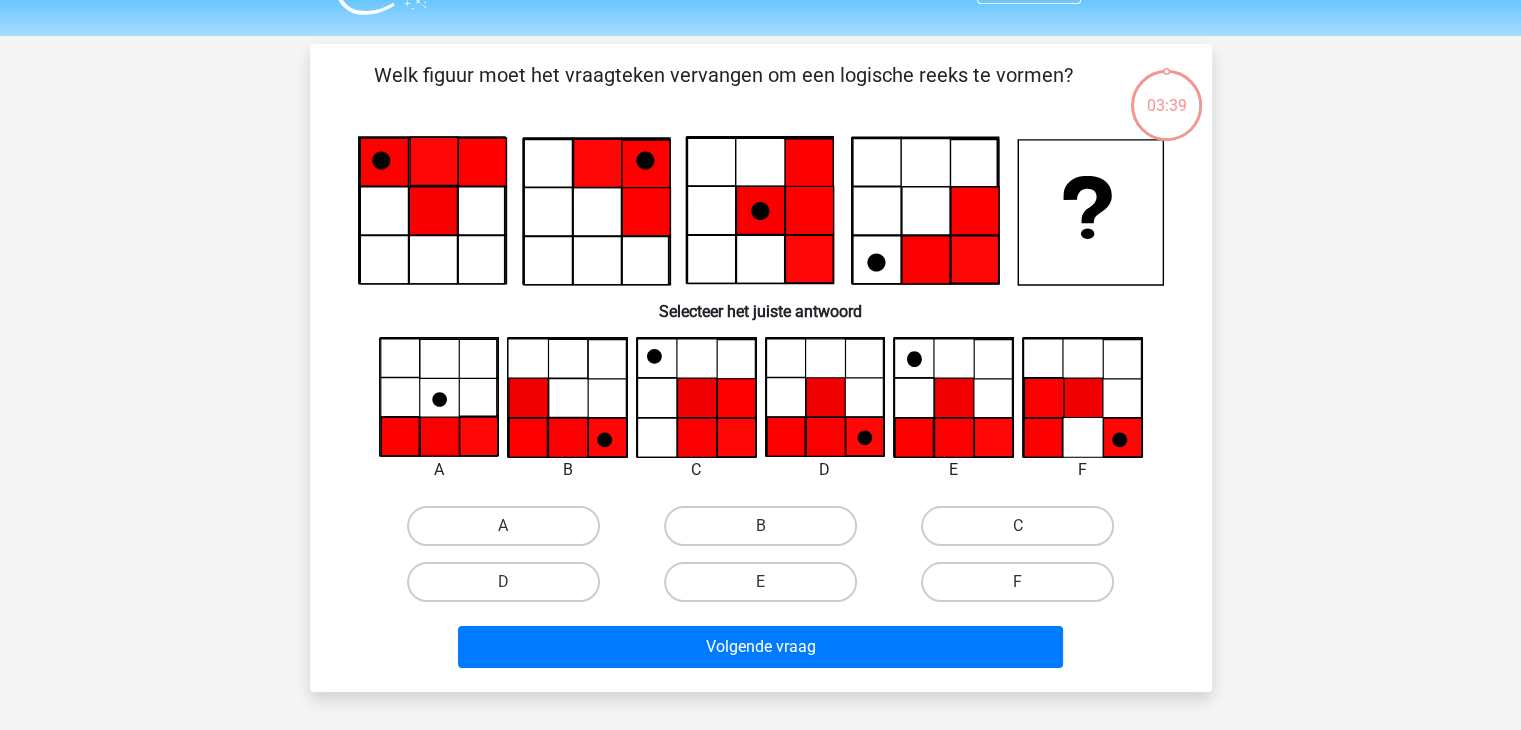 scroll, scrollTop: 92, scrollLeft: 0, axis: vertical 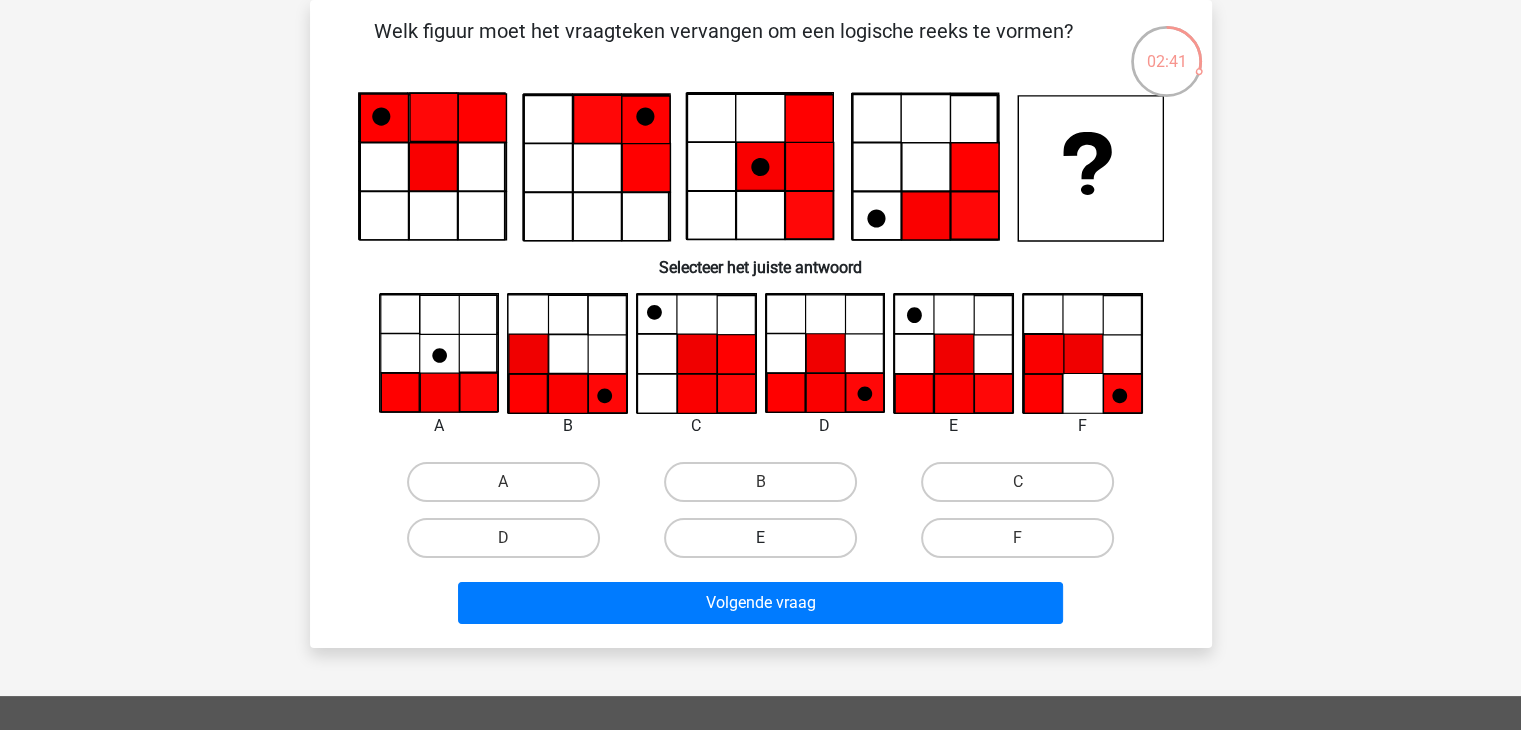 click on "E" at bounding box center [760, 538] 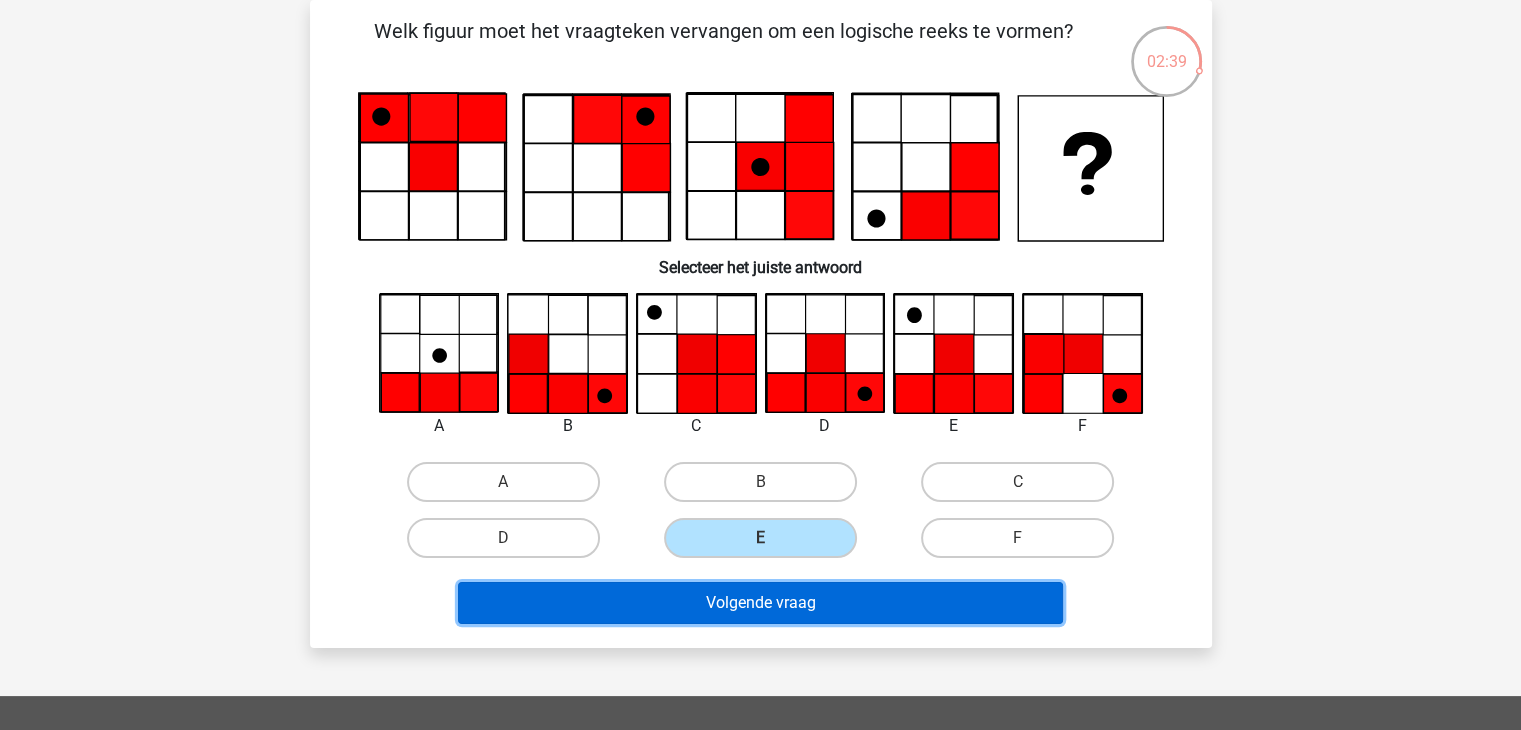 click on "Volgende vraag" at bounding box center [760, 603] 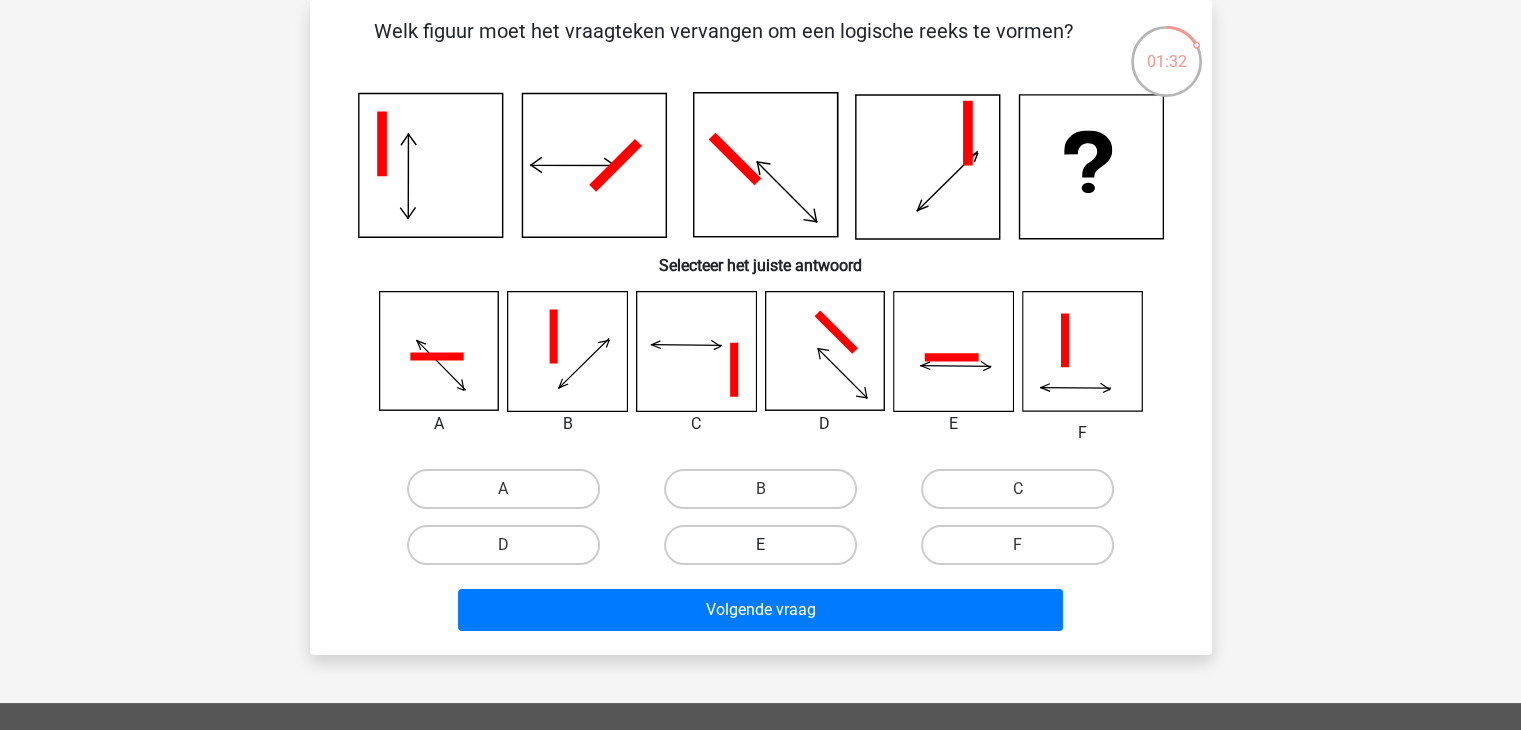 click on "E" at bounding box center [760, 545] 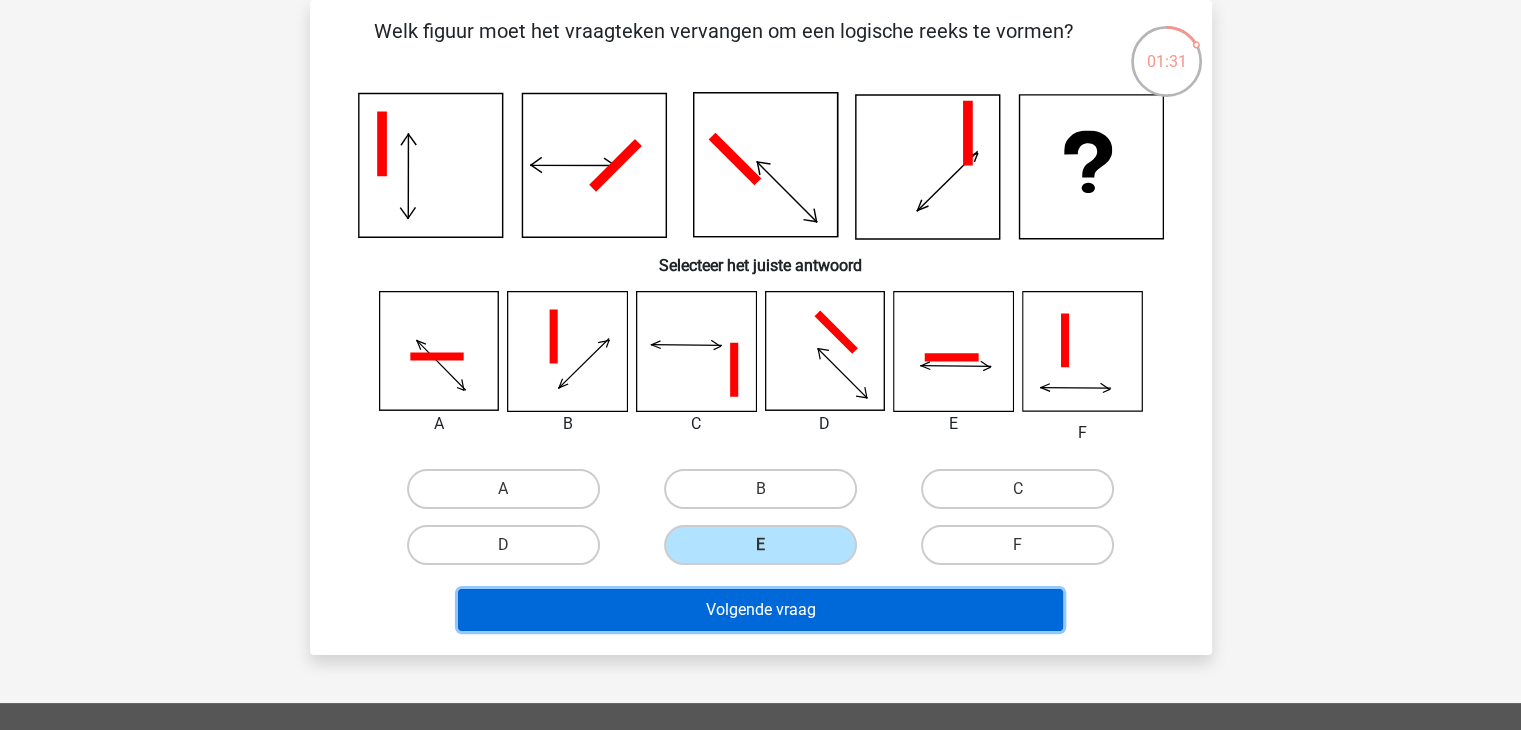 click on "Volgende vraag" at bounding box center (760, 610) 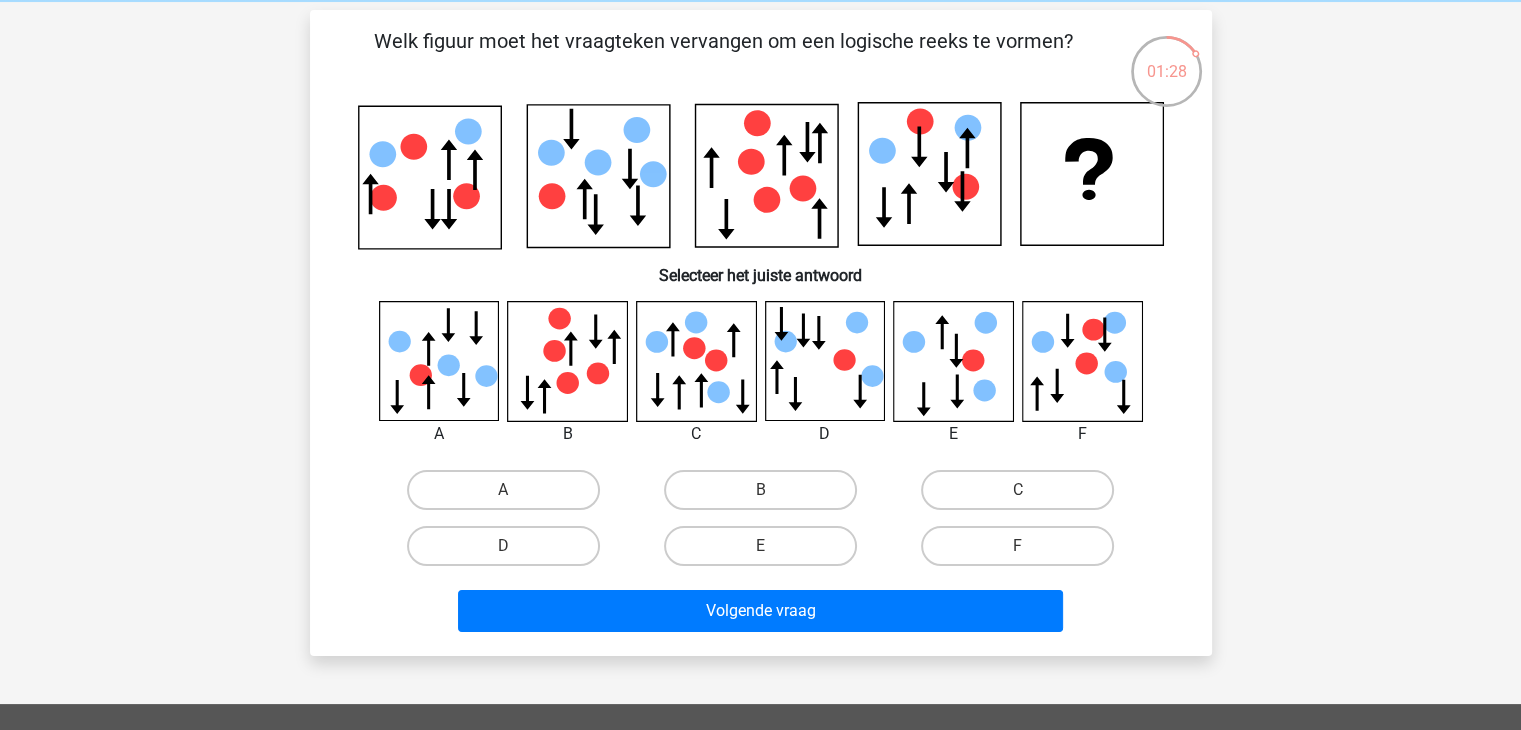 scroll, scrollTop: 108, scrollLeft: 0, axis: vertical 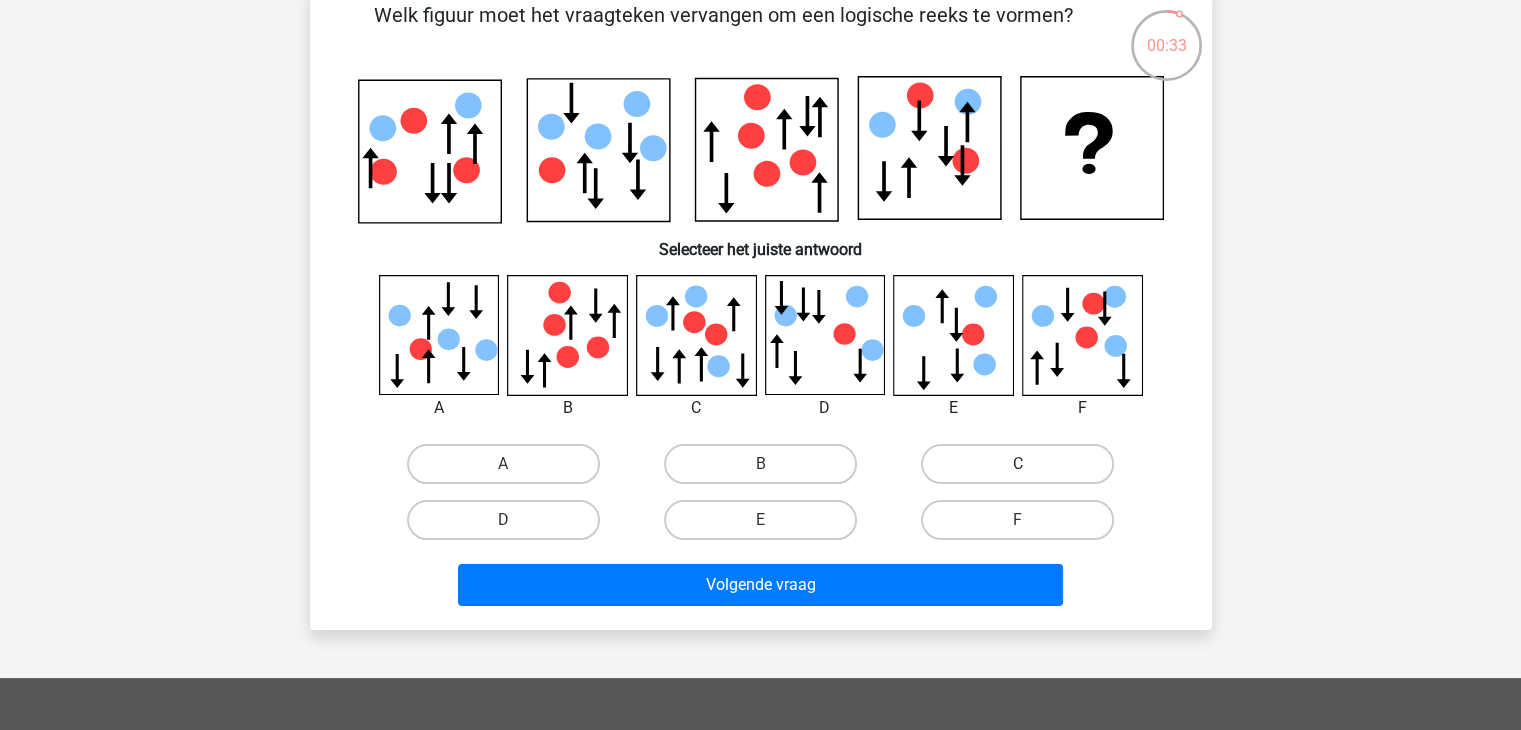 click on "C" at bounding box center (1017, 464) 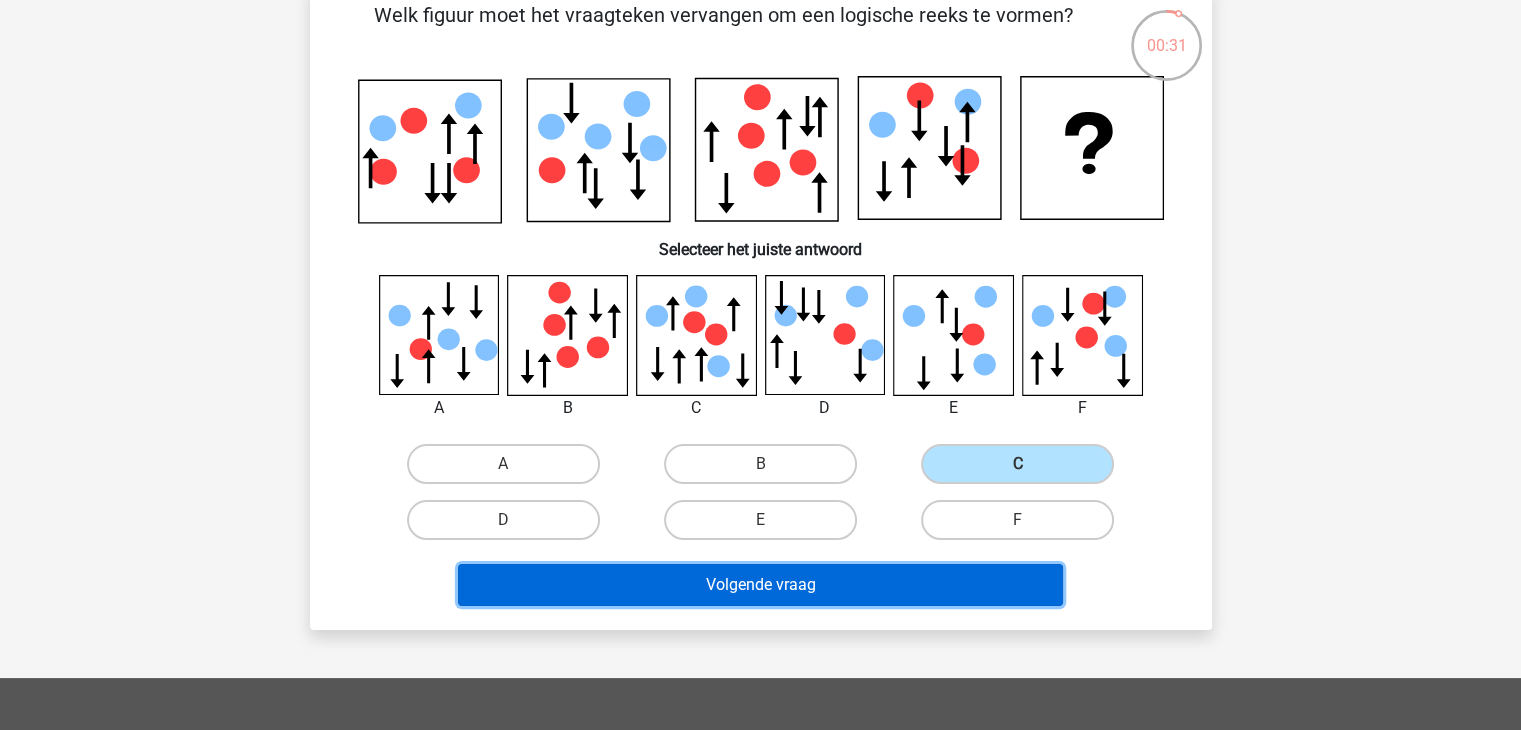 click on "Volgende vraag" at bounding box center [760, 585] 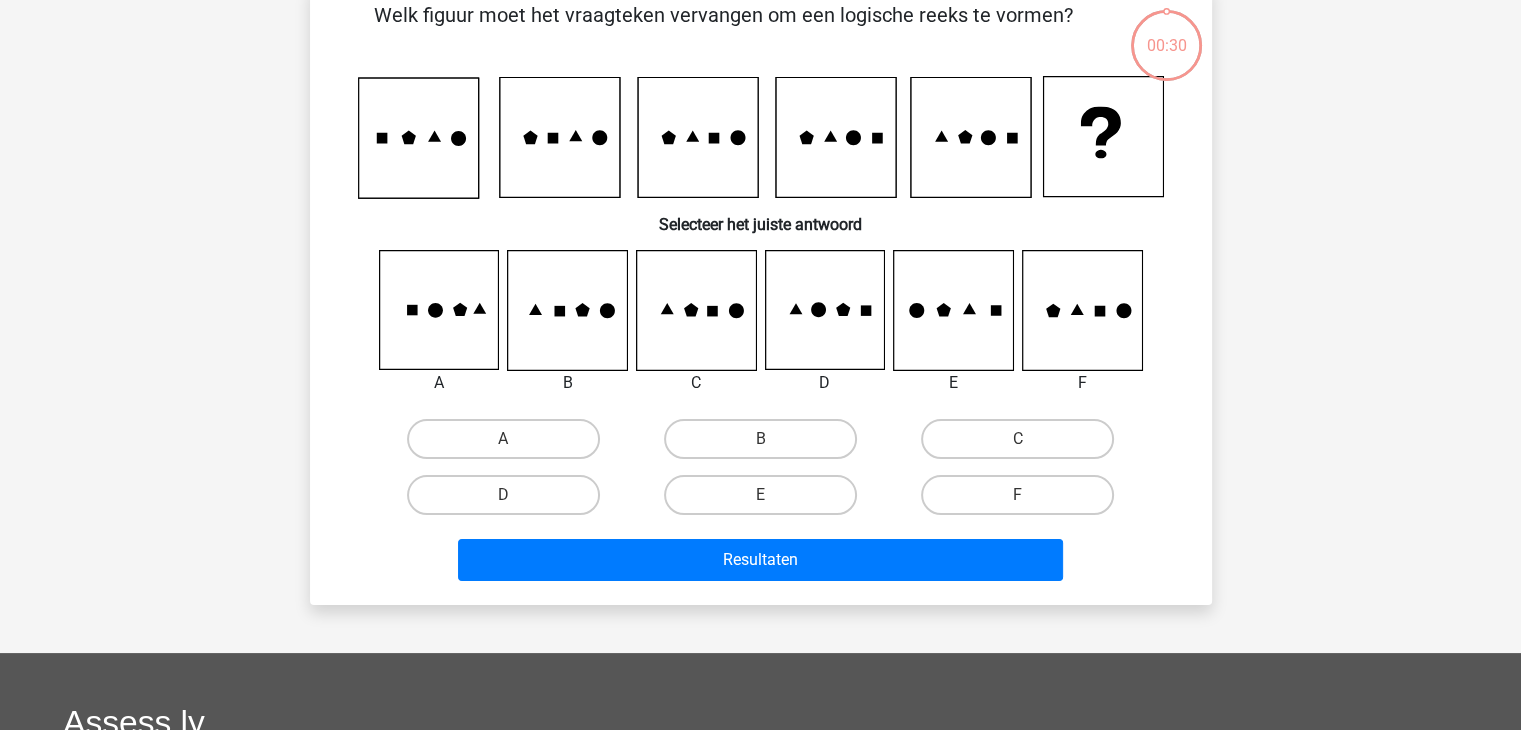 scroll, scrollTop: 92, scrollLeft: 0, axis: vertical 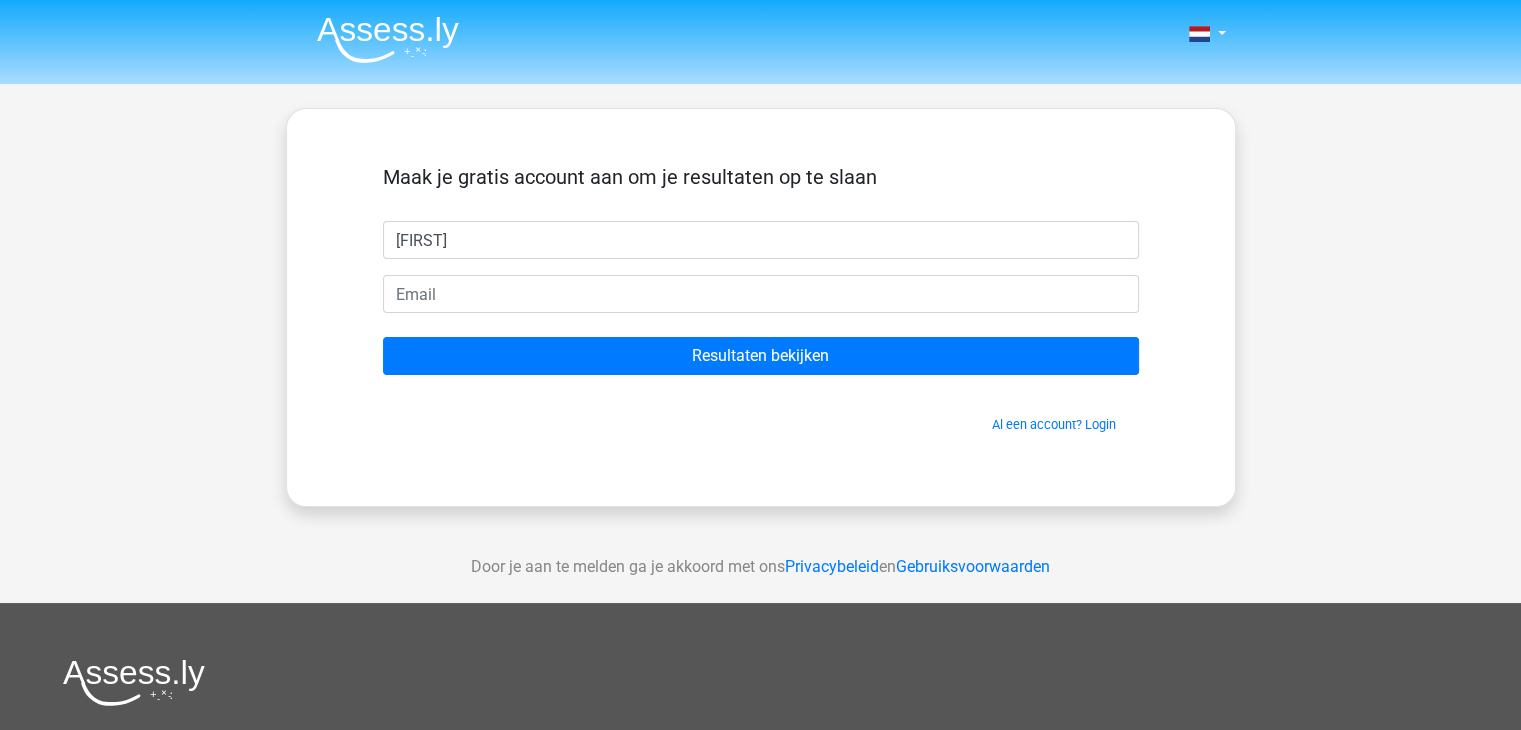 type on "[FIRST]" 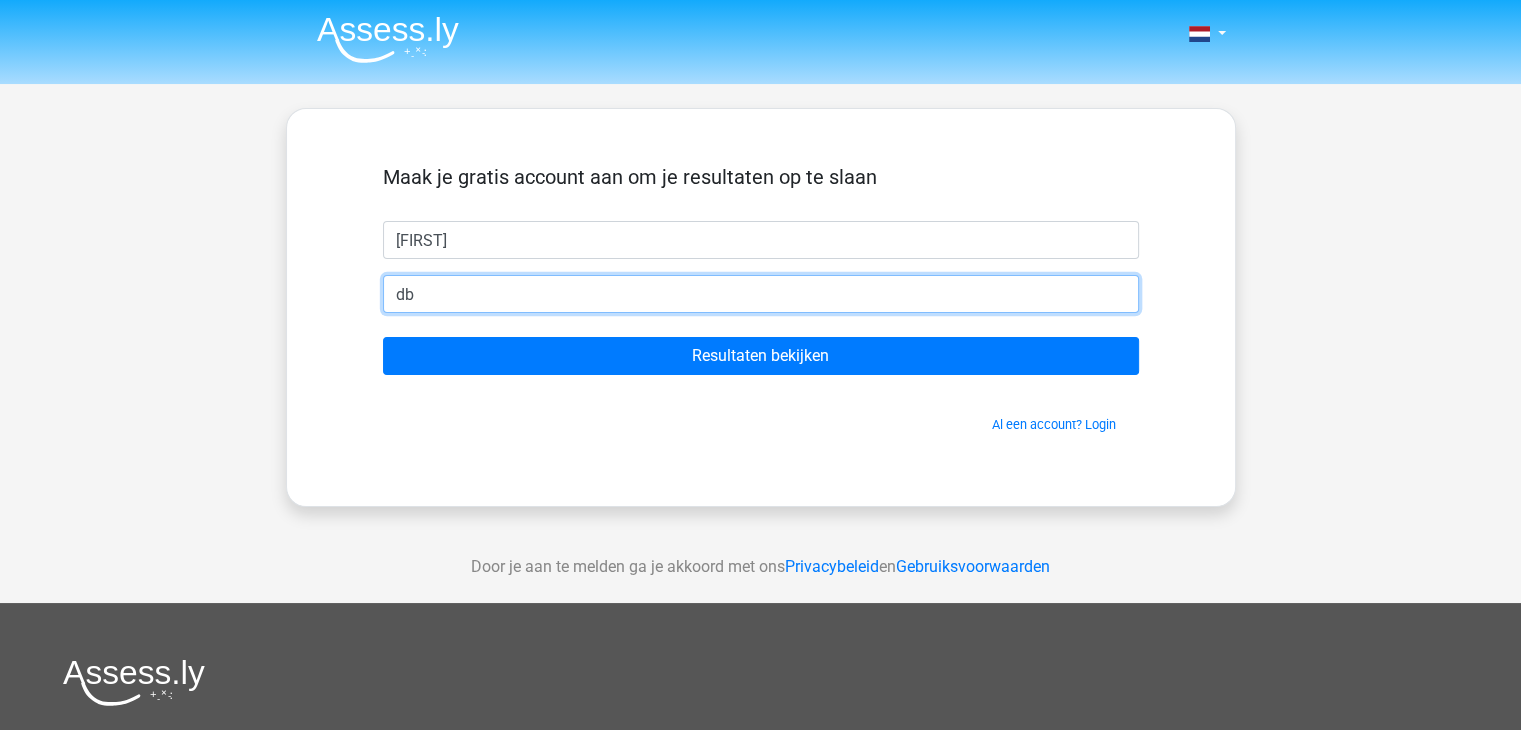 type on "d" 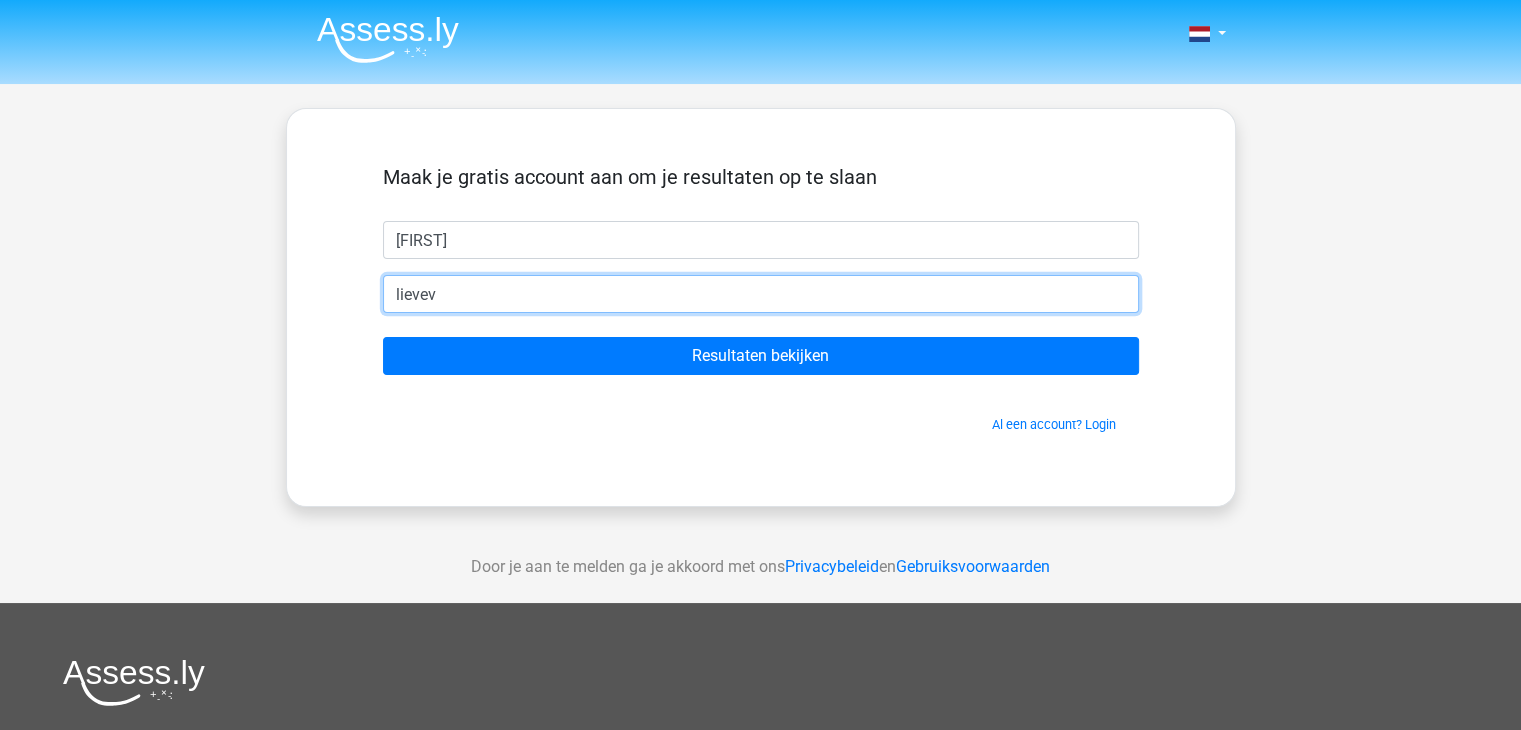 type on "[EMAIL]" 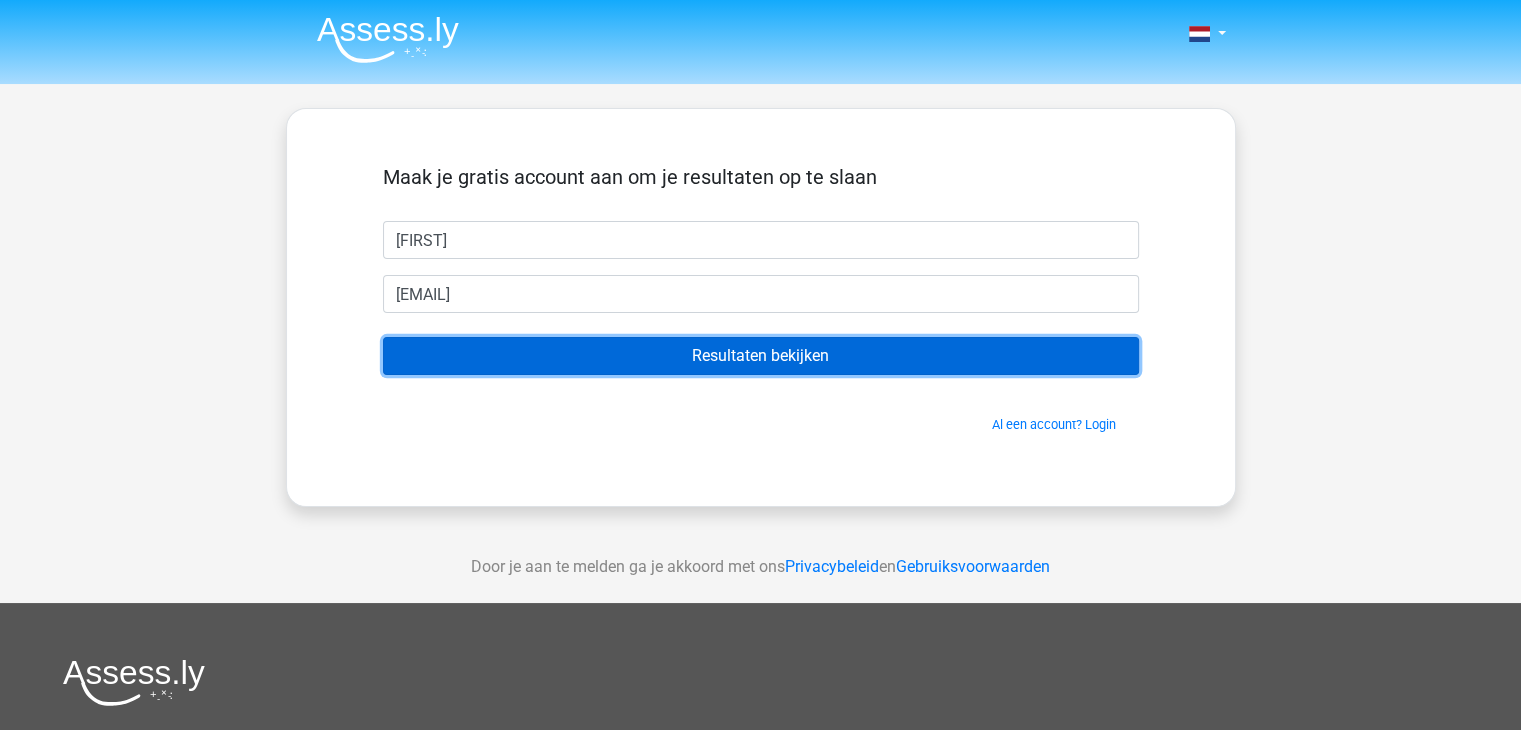click on "Resultaten bekijken" at bounding box center [761, 356] 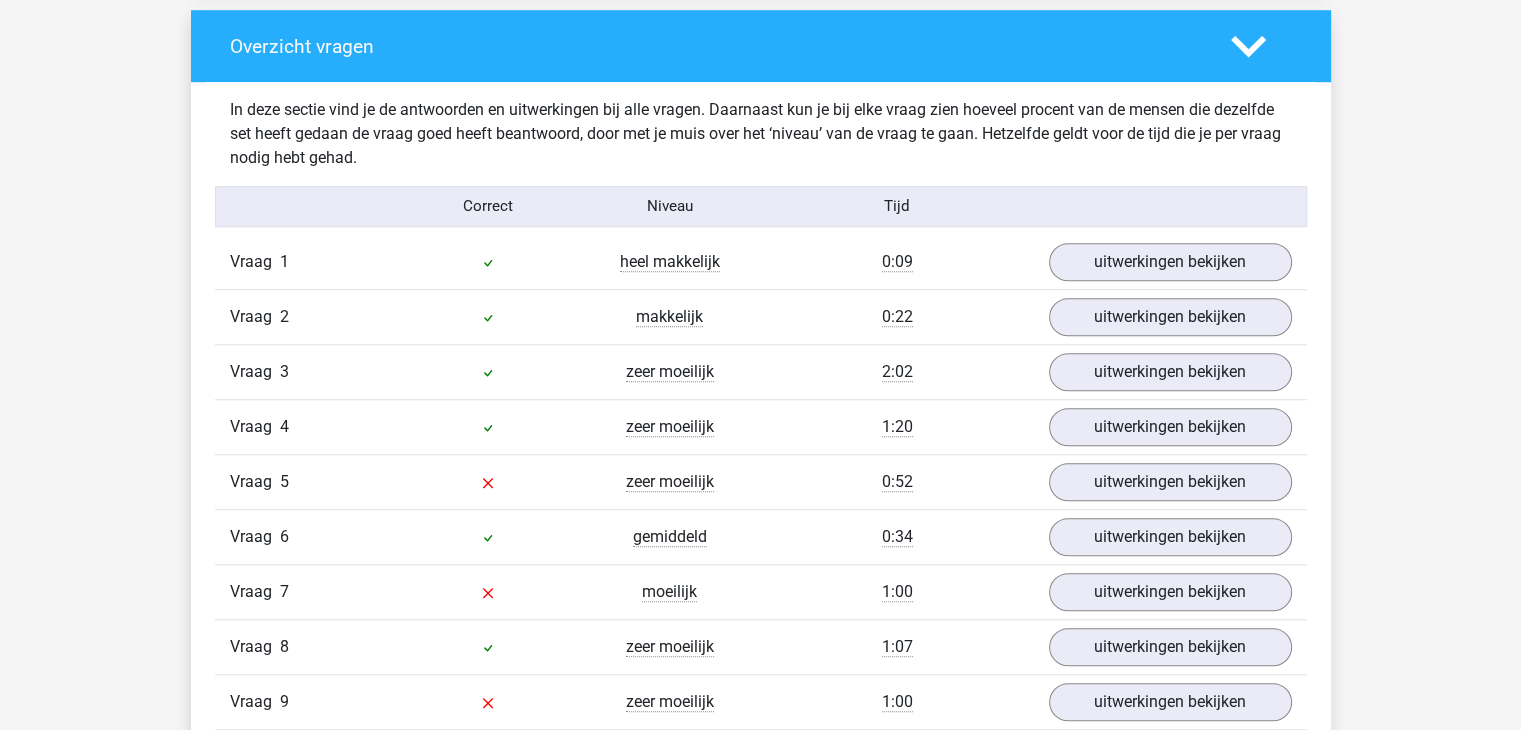 scroll, scrollTop: 1478, scrollLeft: 0, axis: vertical 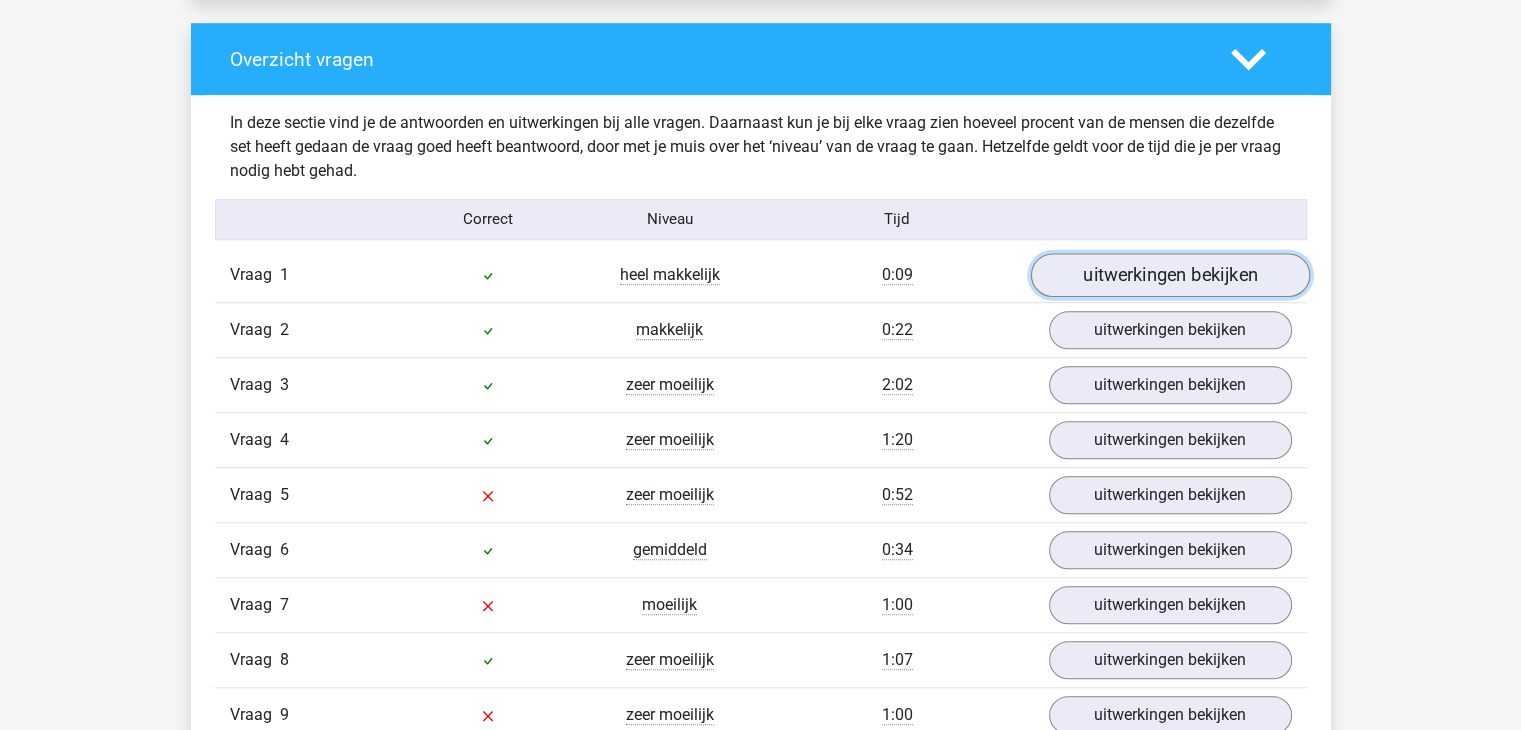 click on "uitwerkingen bekijken" at bounding box center [1169, 275] 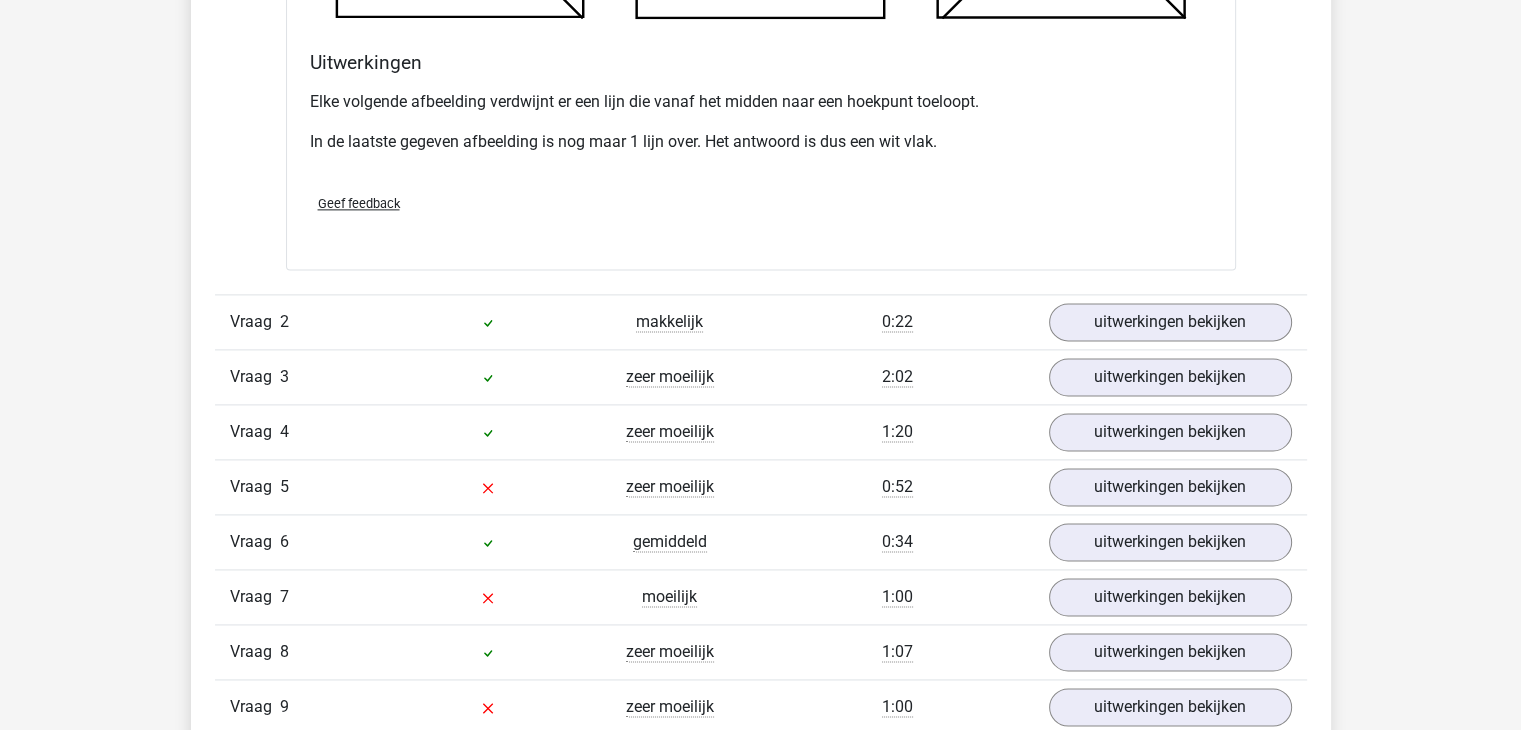 scroll, scrollTop: 2668, scrollLeft: 0, axis: vertical 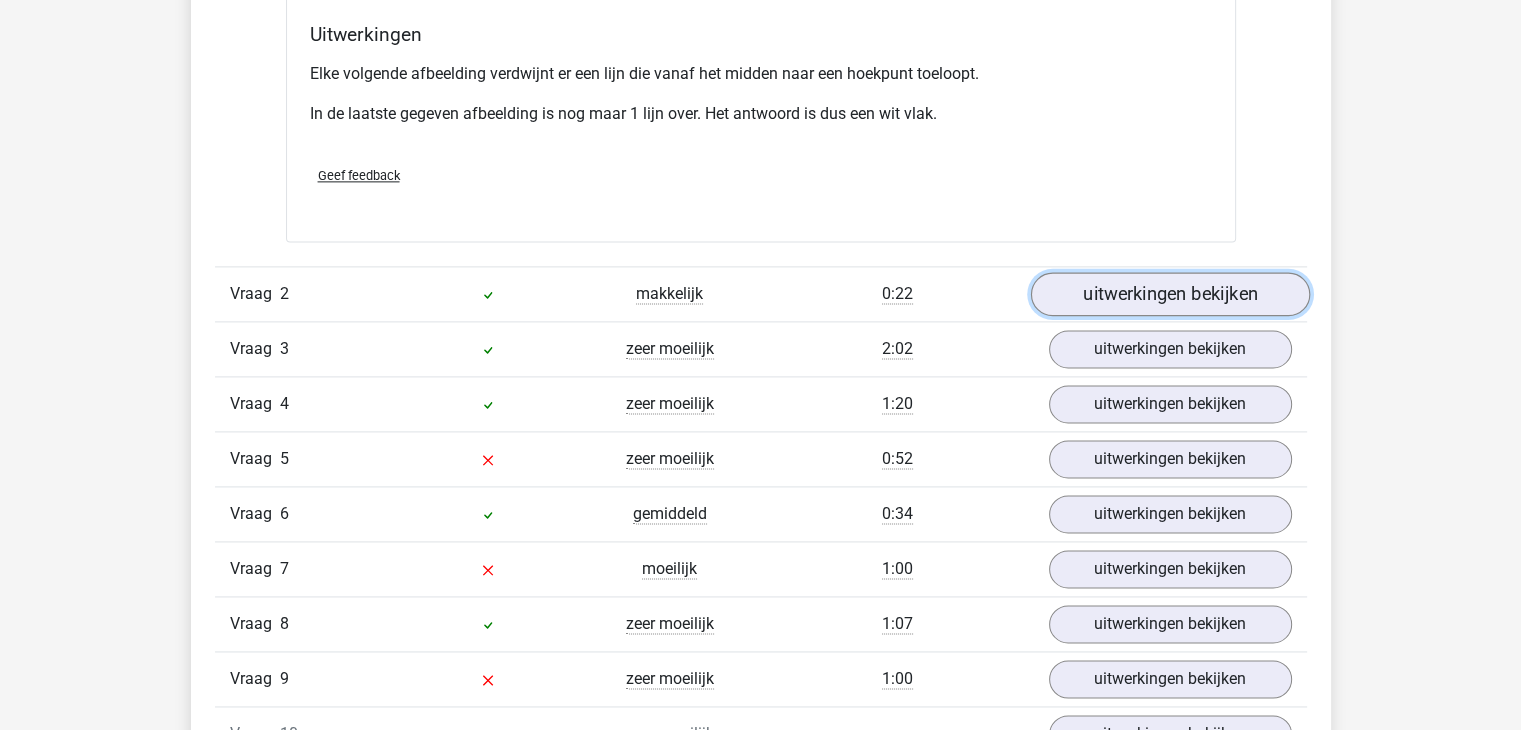 click on "uitwerkingen bekijken" at bounding box center [1169, 294] 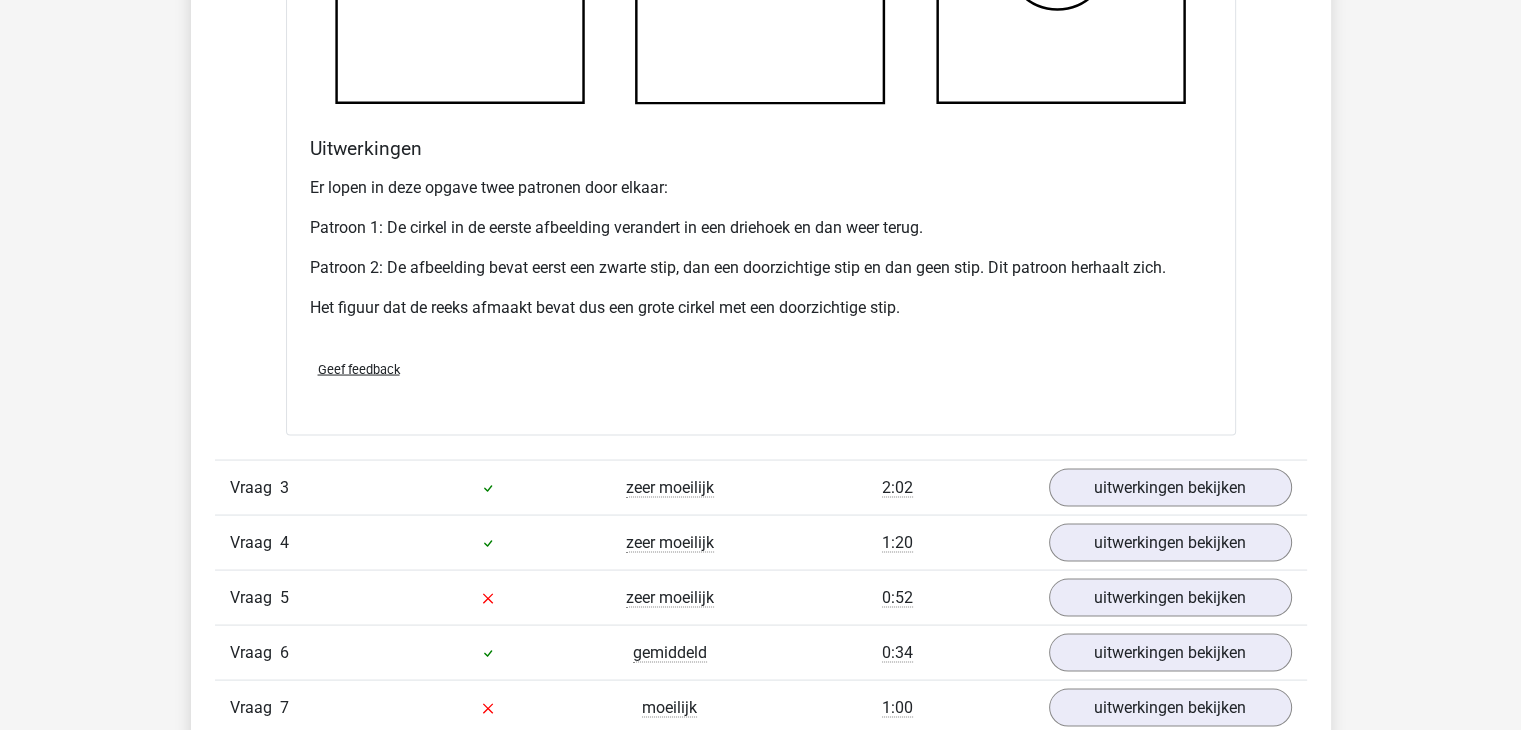 scroll, scrollTop: 3819, scrollLeft: 0, axis: vertical 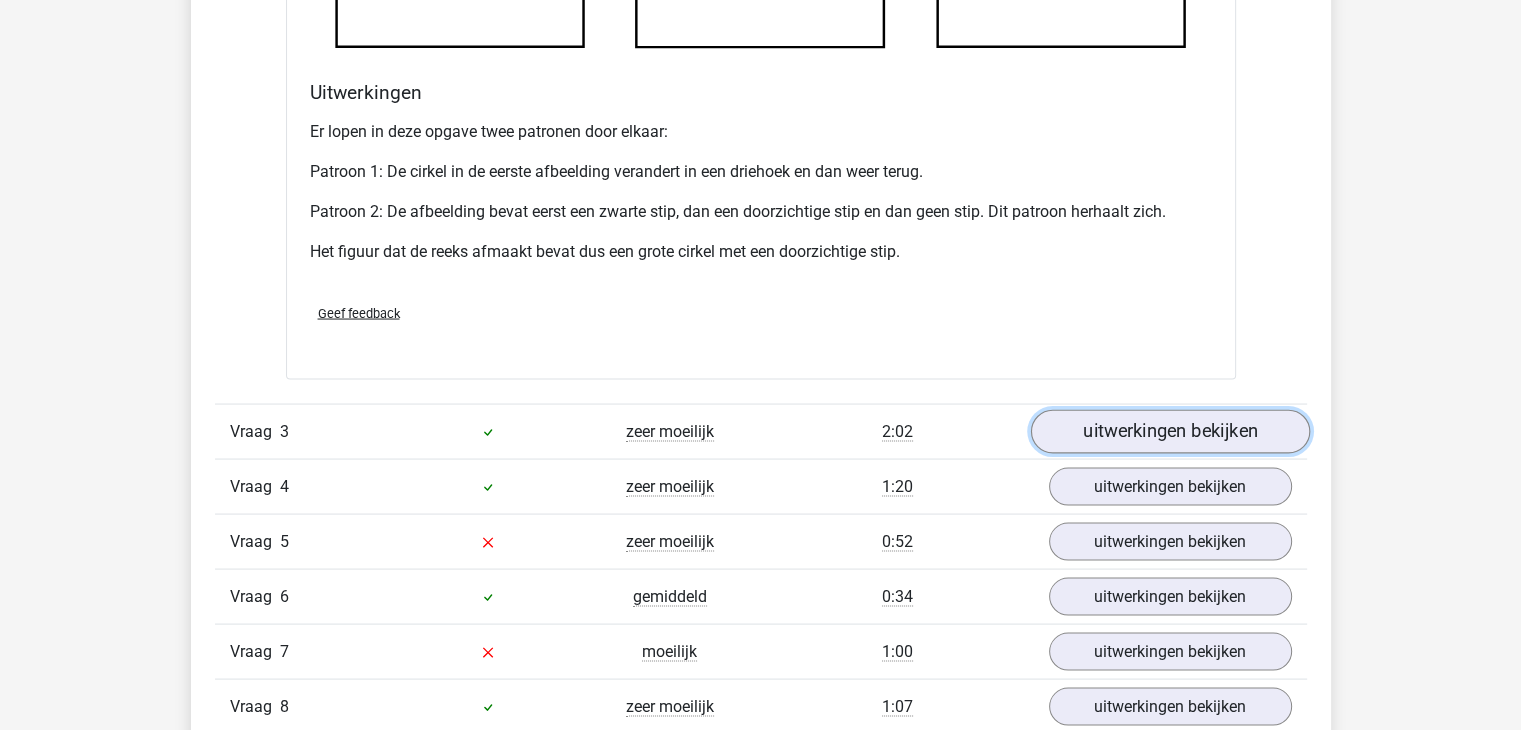 click on "uitwerkingen bekijken" at bounding box center (1169, 432) 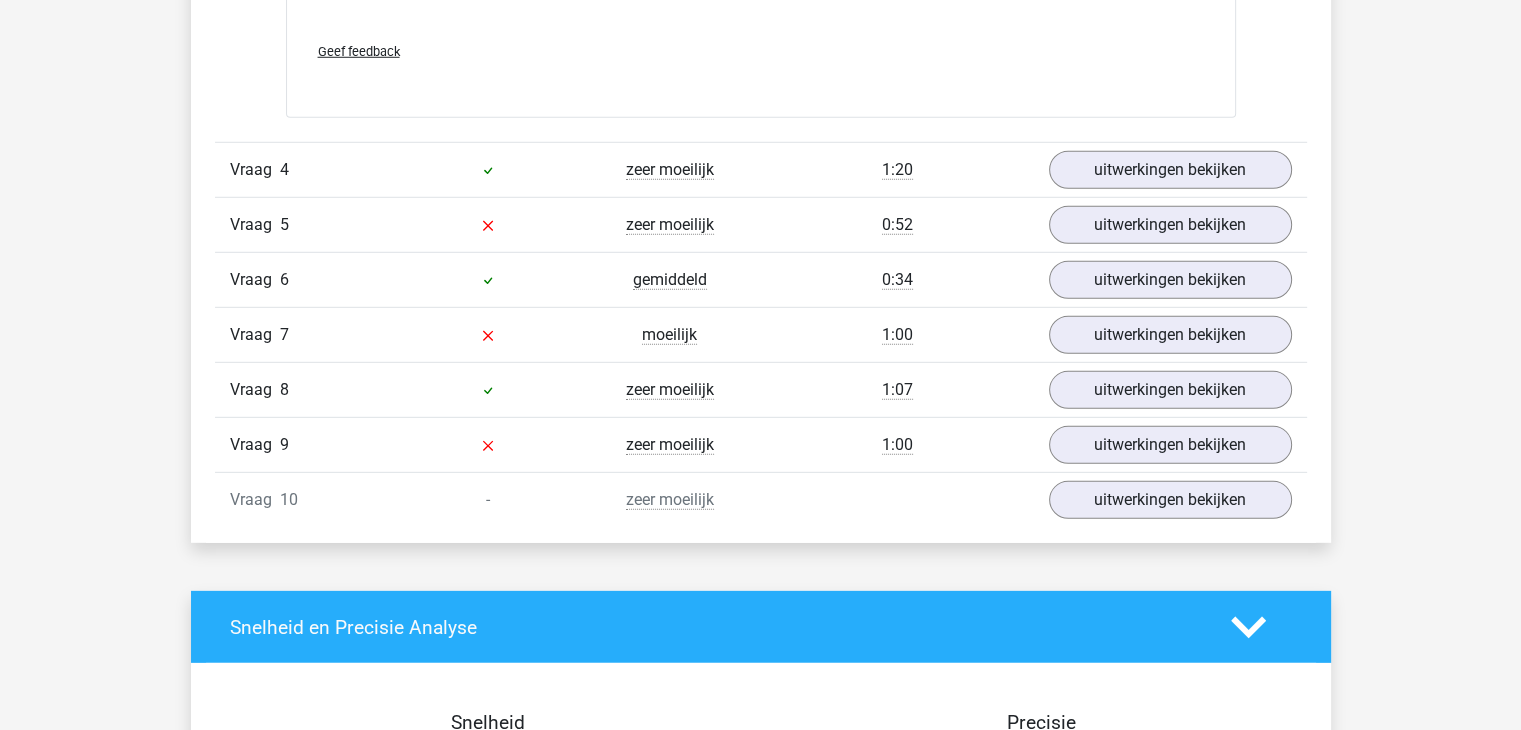 scroll, scrollTop: 5824, scrollLeft: 0, axis: vertical 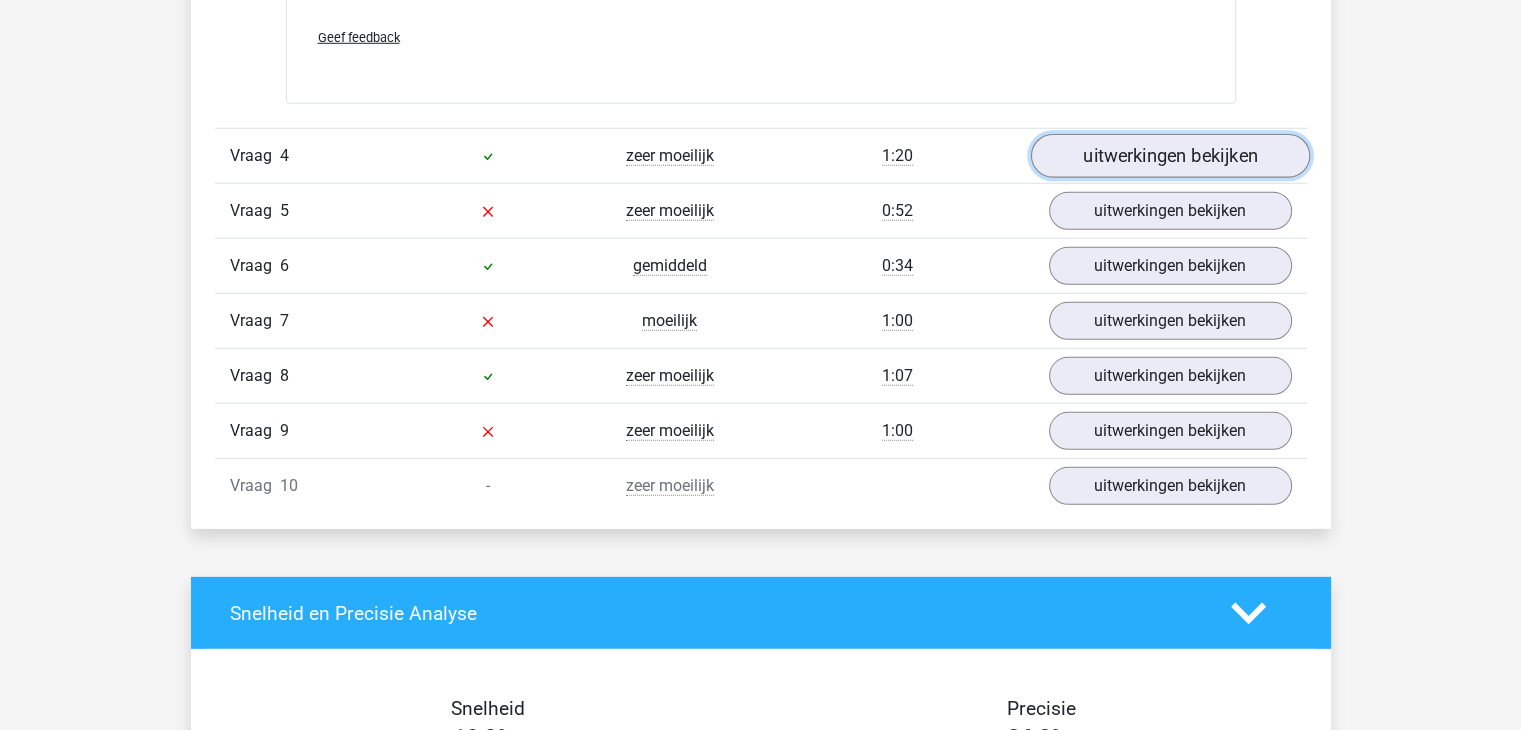click on "uitwerkingen bekijken" at bounding box center [1169, 156] 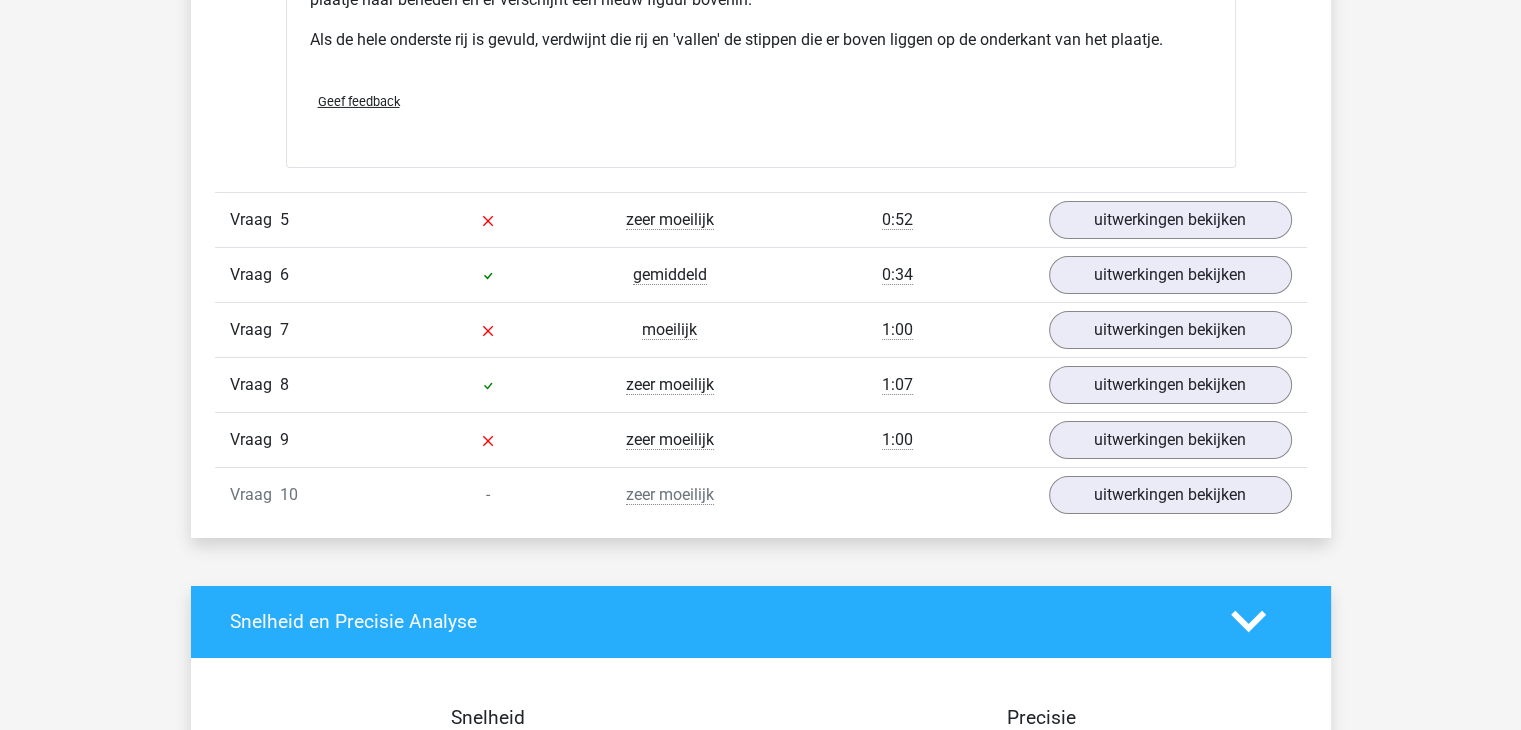 scroll, scrollTop: 7015, scrollLeft: 0, axis: vertical 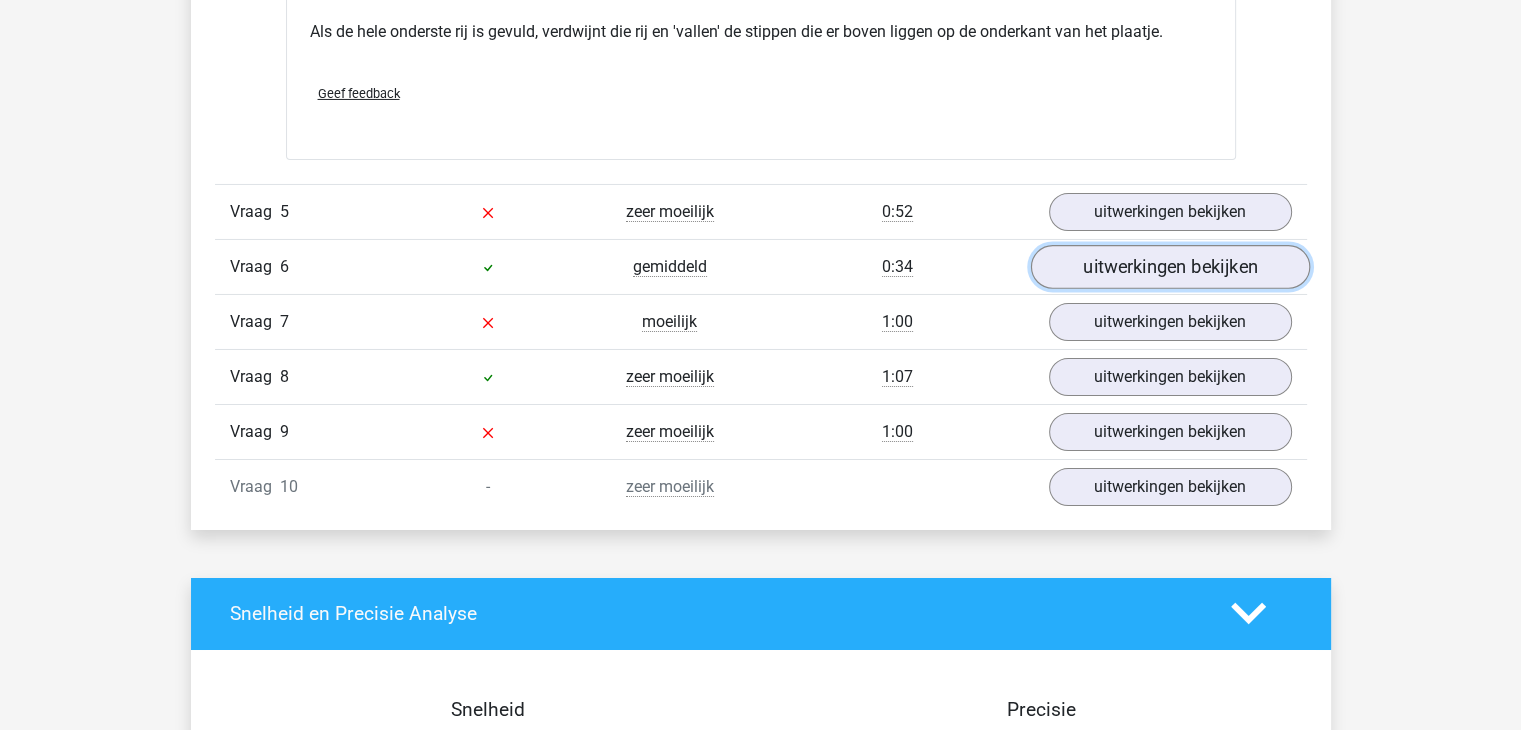 click on "uitwerkingen bekijken" at bounding box center (1169, 267) 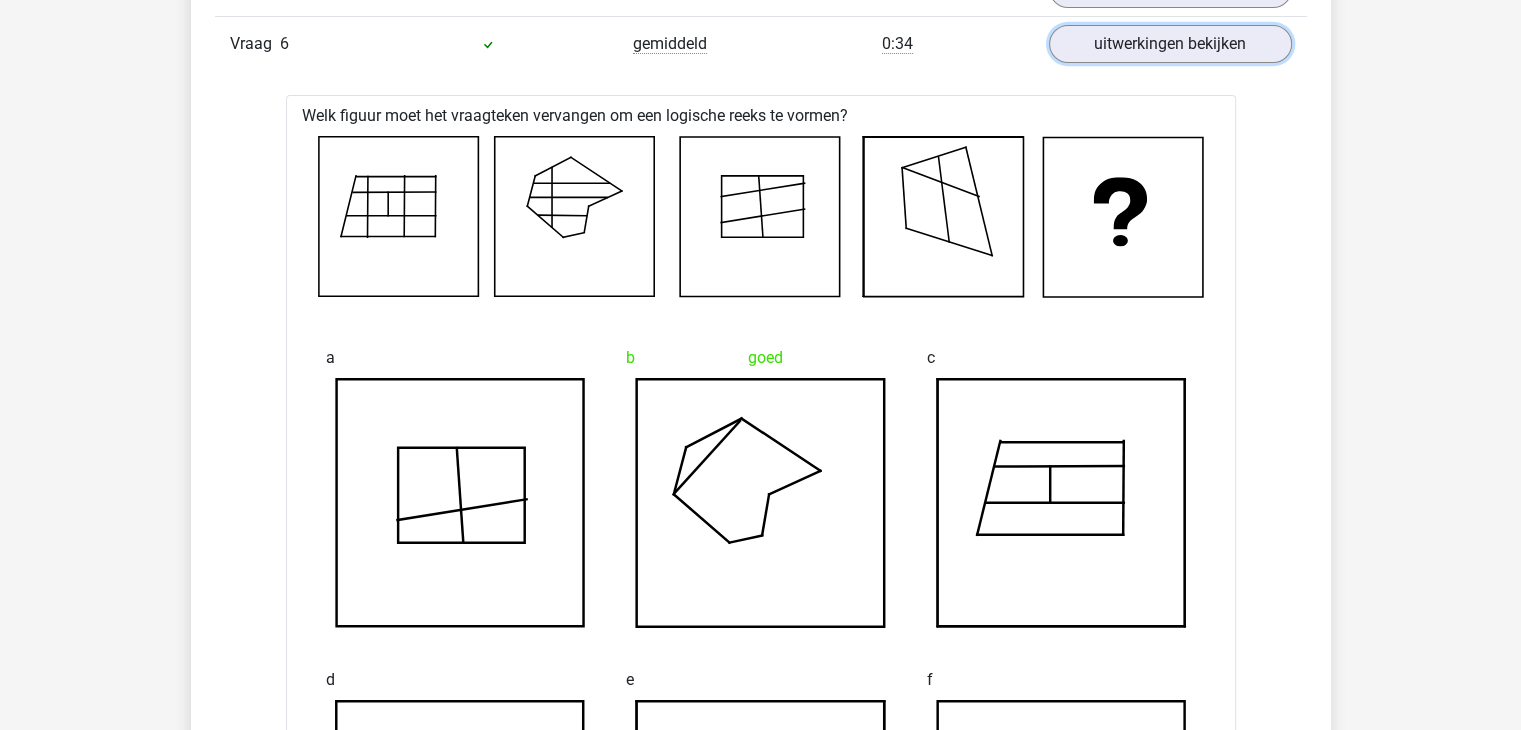 scroll, scrollTop: 7160, scrollLeft: 0, axis: vertical 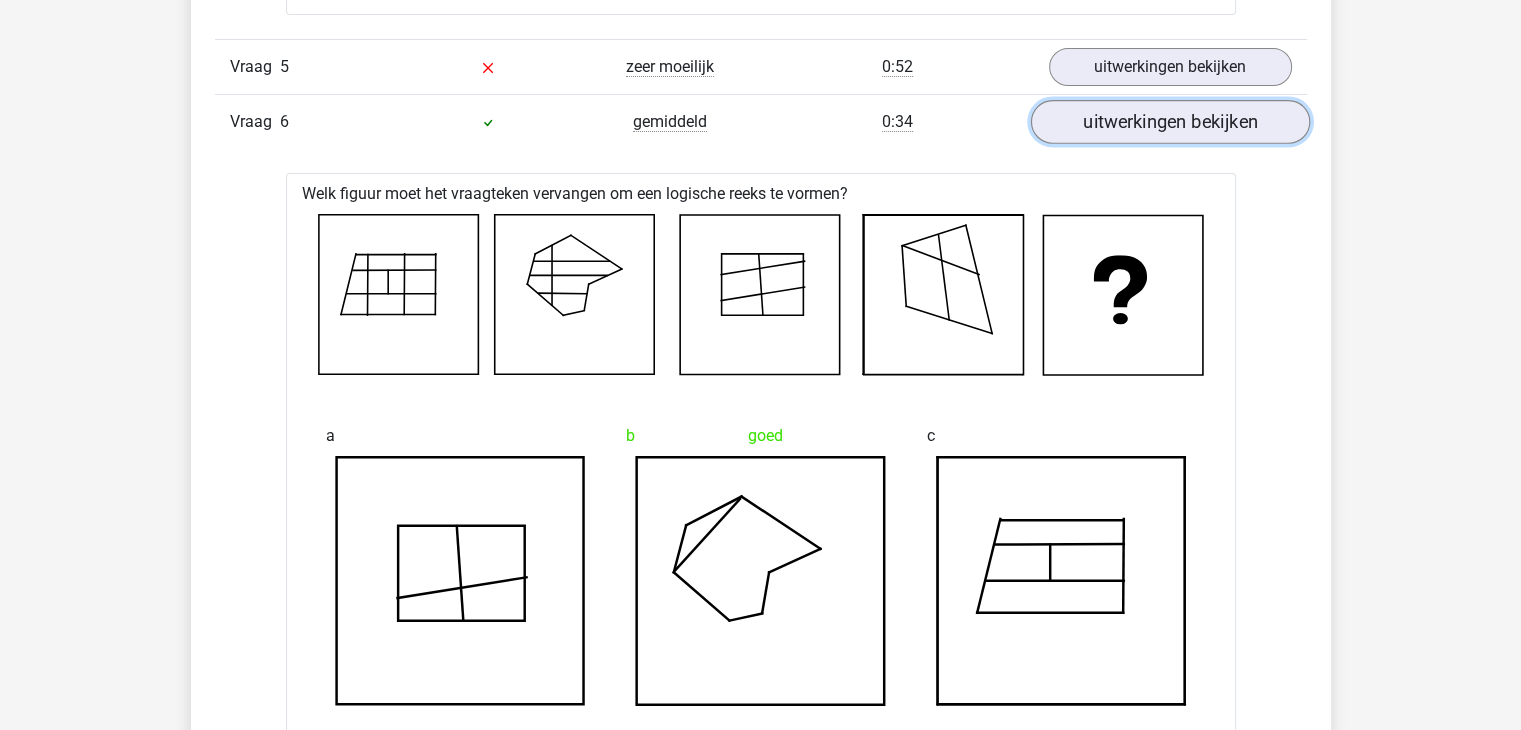 click on "uitwerkingen bekijken" at bounding box center [1169, 122] 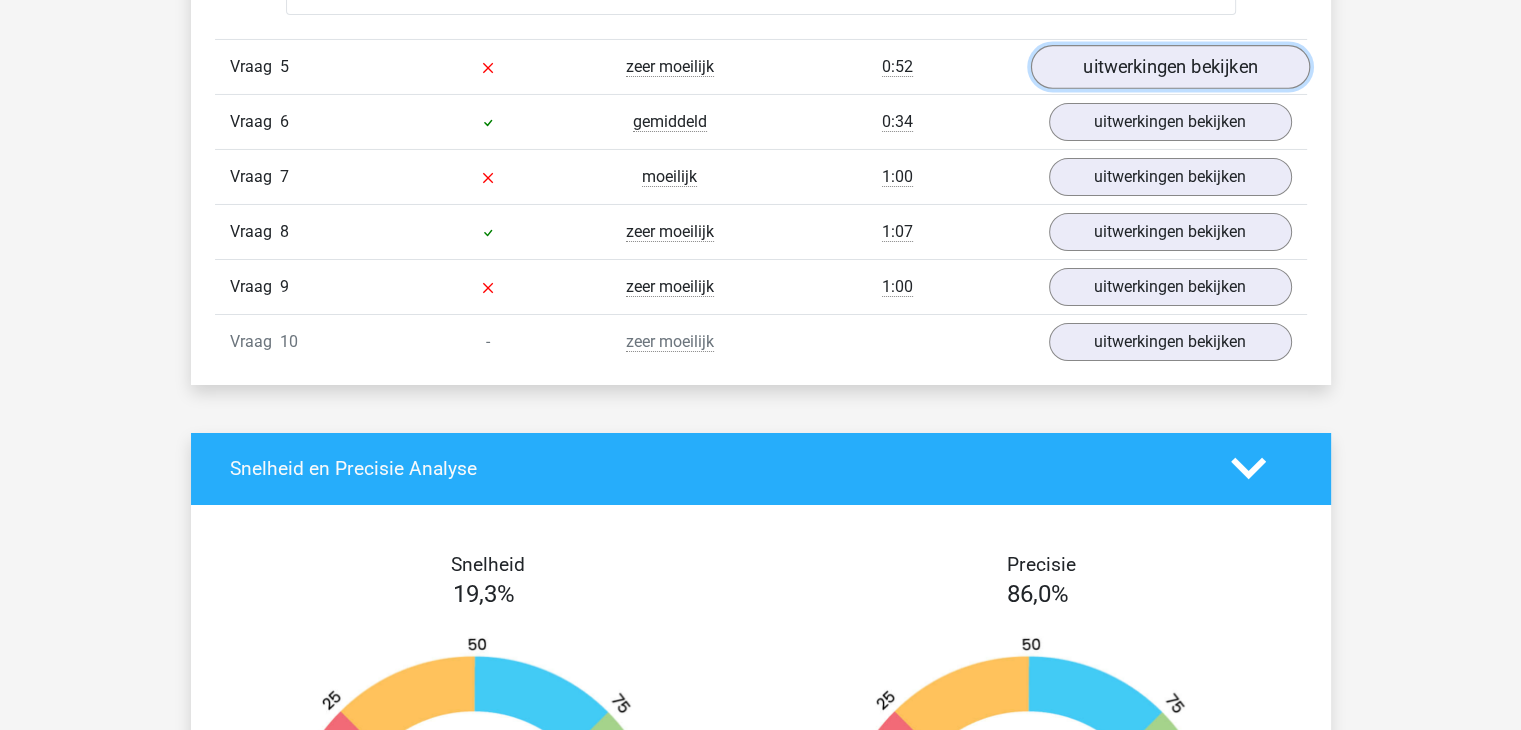 click on "uitwerkingen bekijken" at bounding box center (1169, 67) 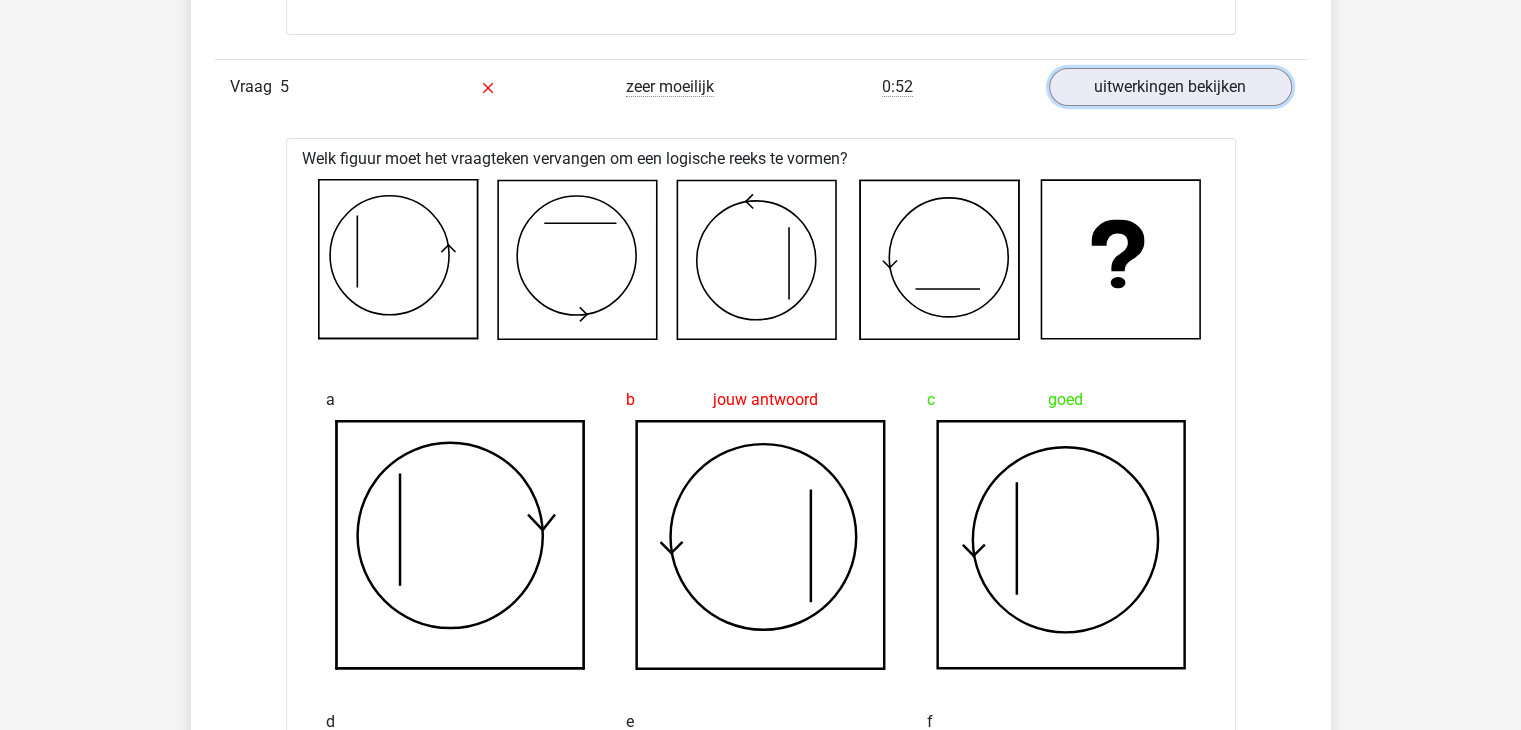 scroll, scrollTop: 7140, scrollLeft: 0, axis: vertical 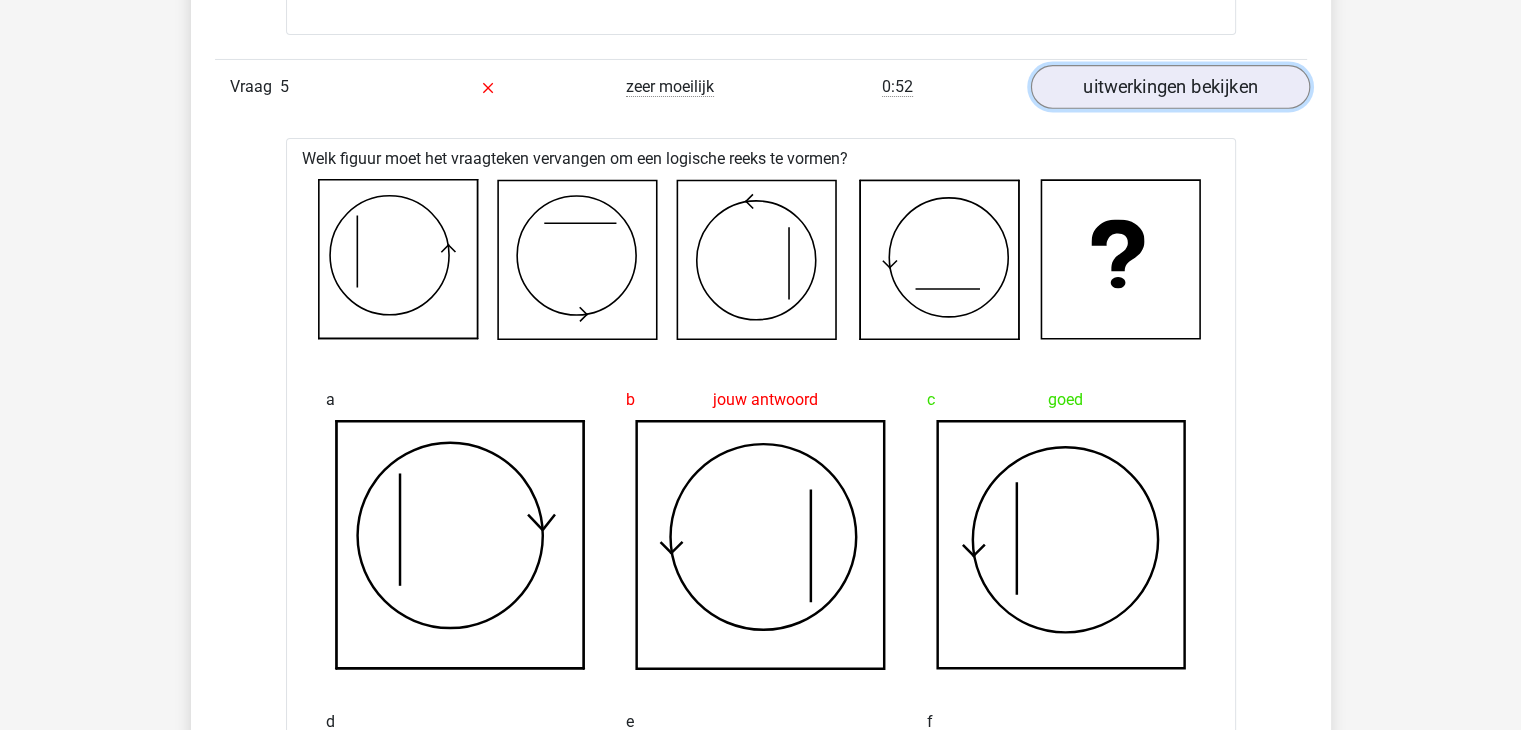 click on "uitwerkingen bekijken" at bounding box center [1169, 87] 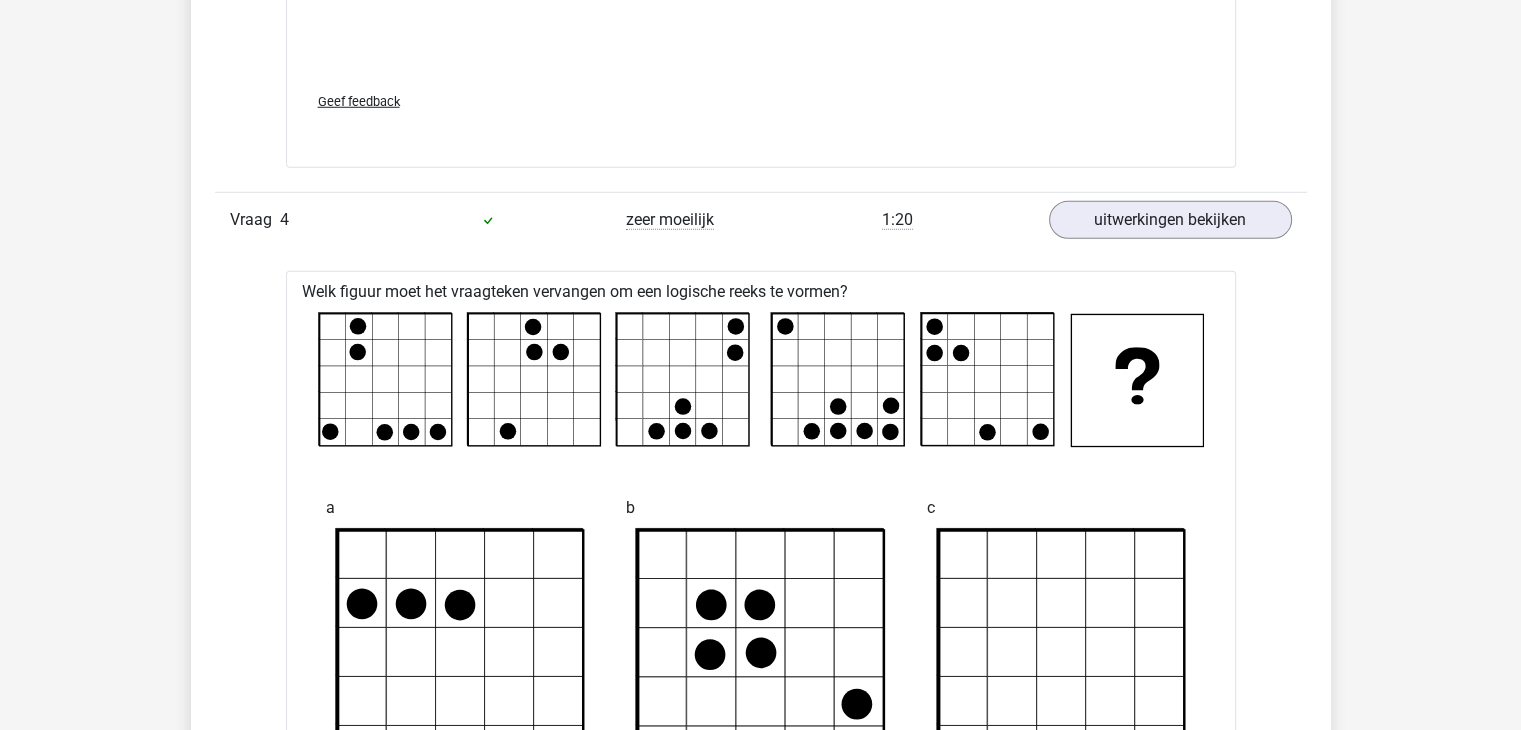 scroll, scrollTop: 5760, scrollLeft: 0, axis: vertical 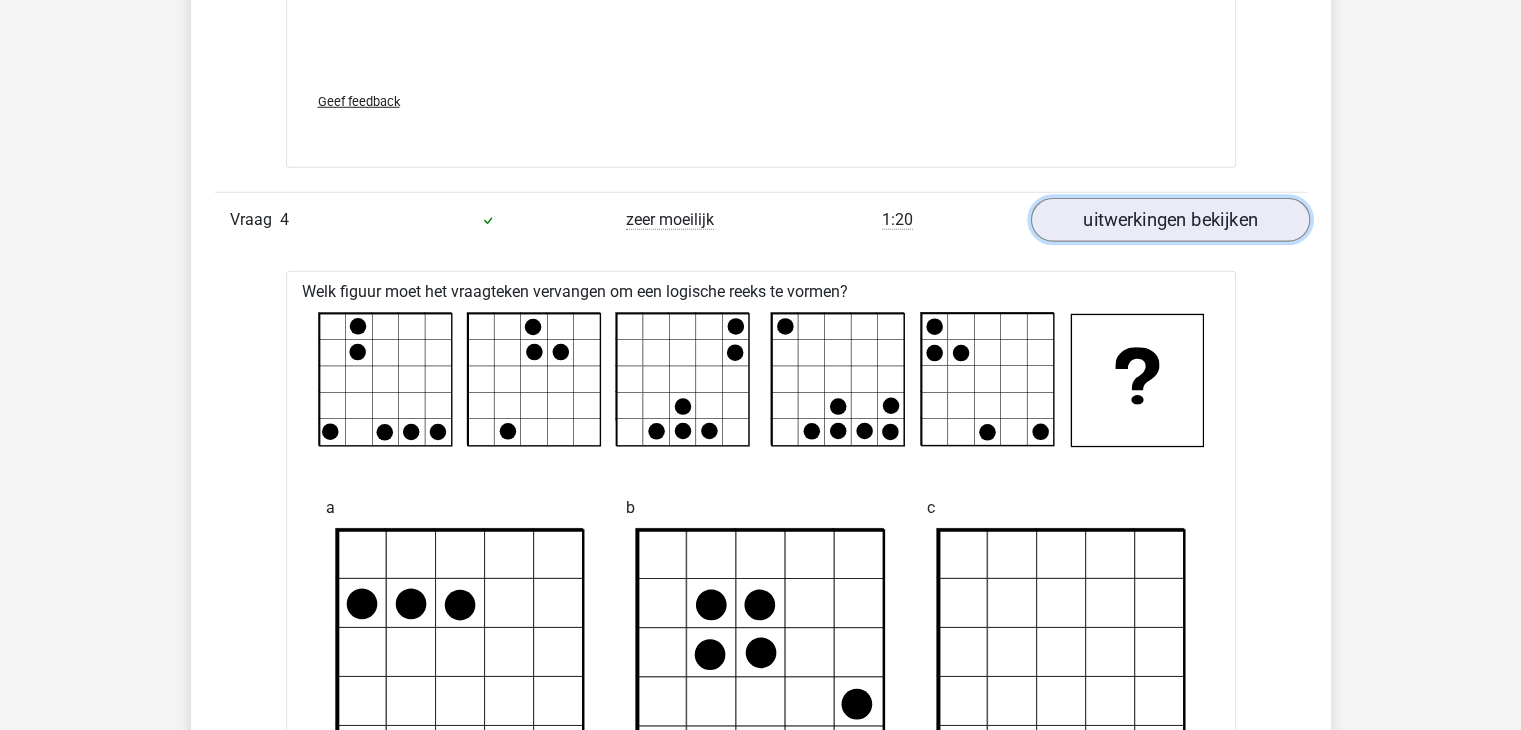 click on "uitwerkingen bekijken" at bounding box center [1169, 220] 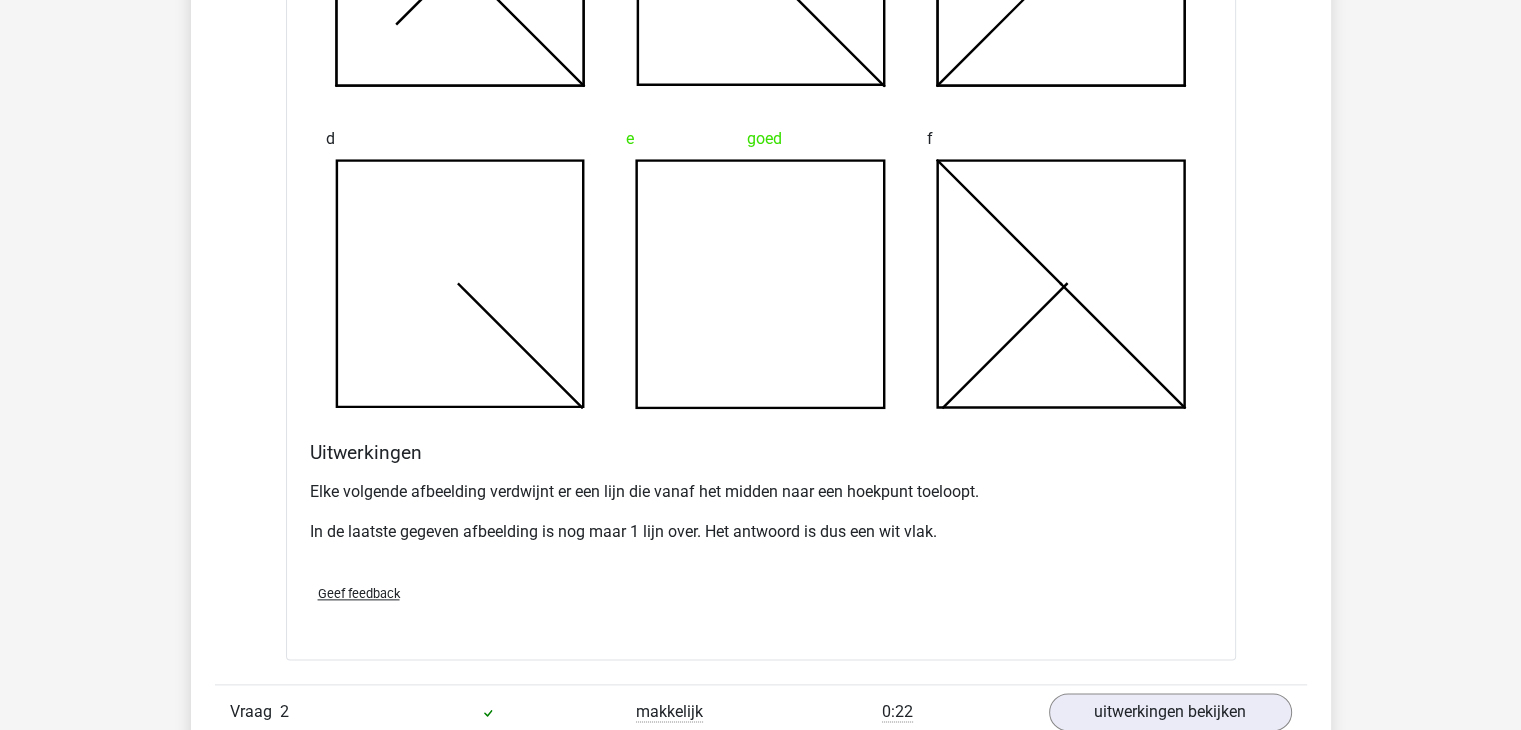 scroll, scrollTop: 2394, scrollLeft: 0, axis: vertical 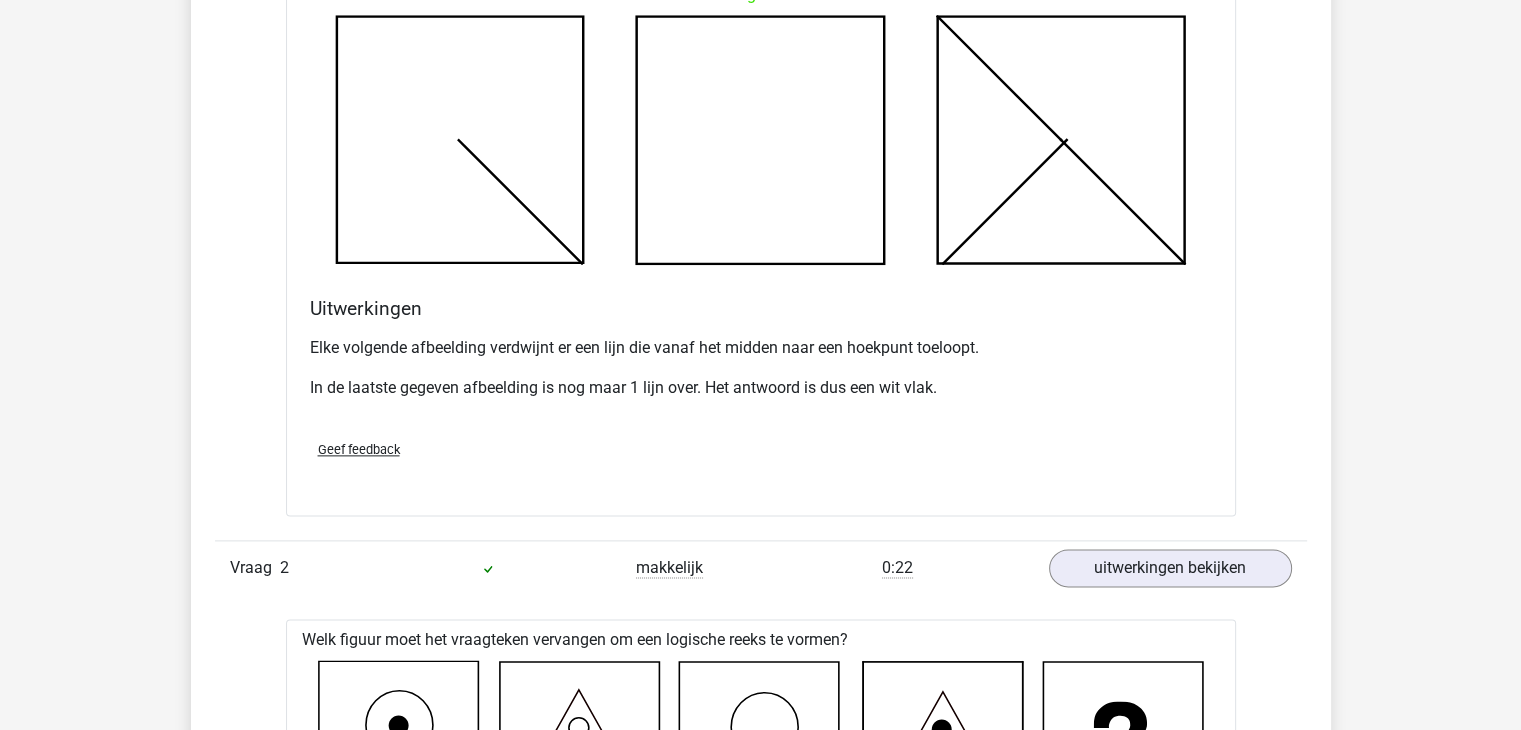 click on "Vraag
2
makkelijk
[TIME]
uitwerkingen bekijken" at bounding box center (761, 567) 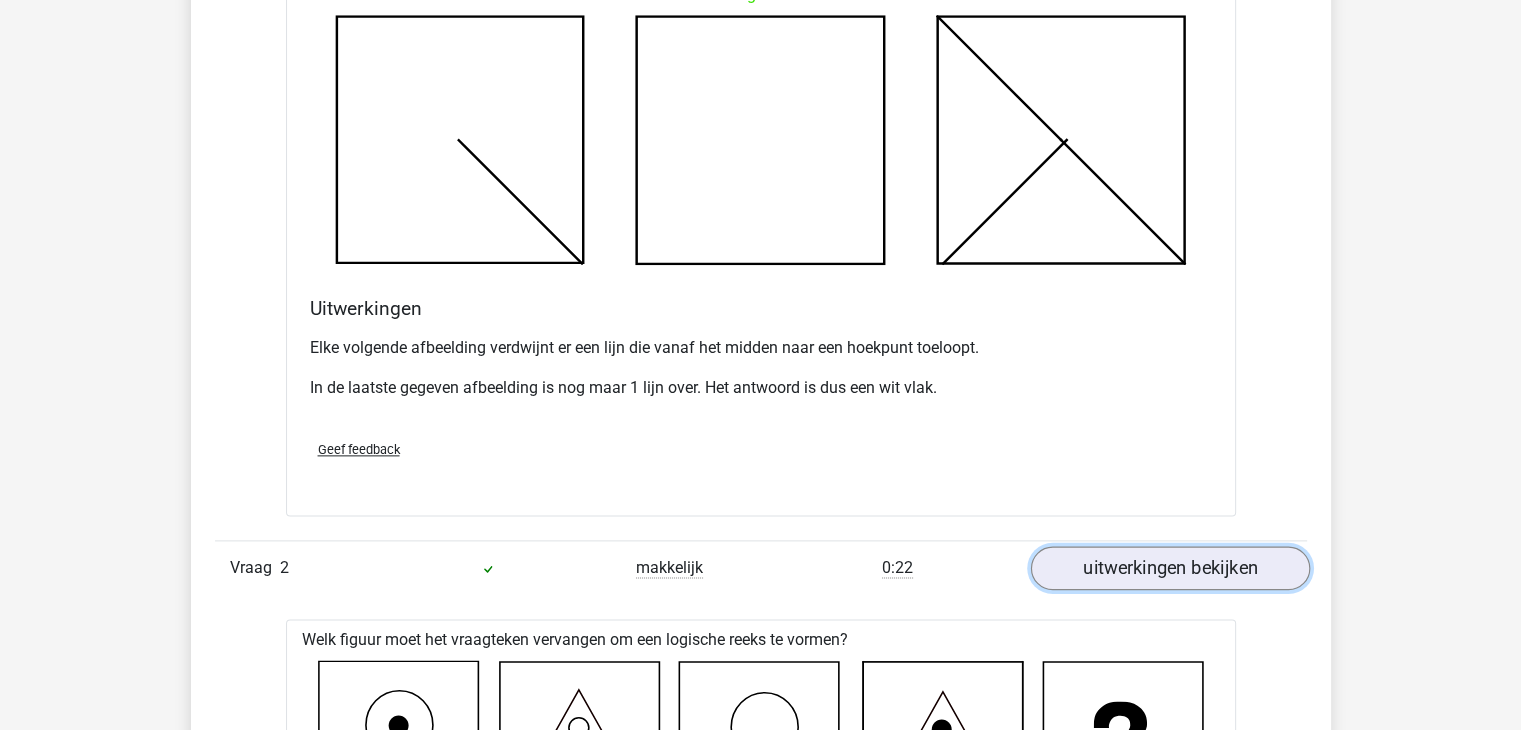 click on "uitwerkingen bekijken" at bounding box center [1169, 568] 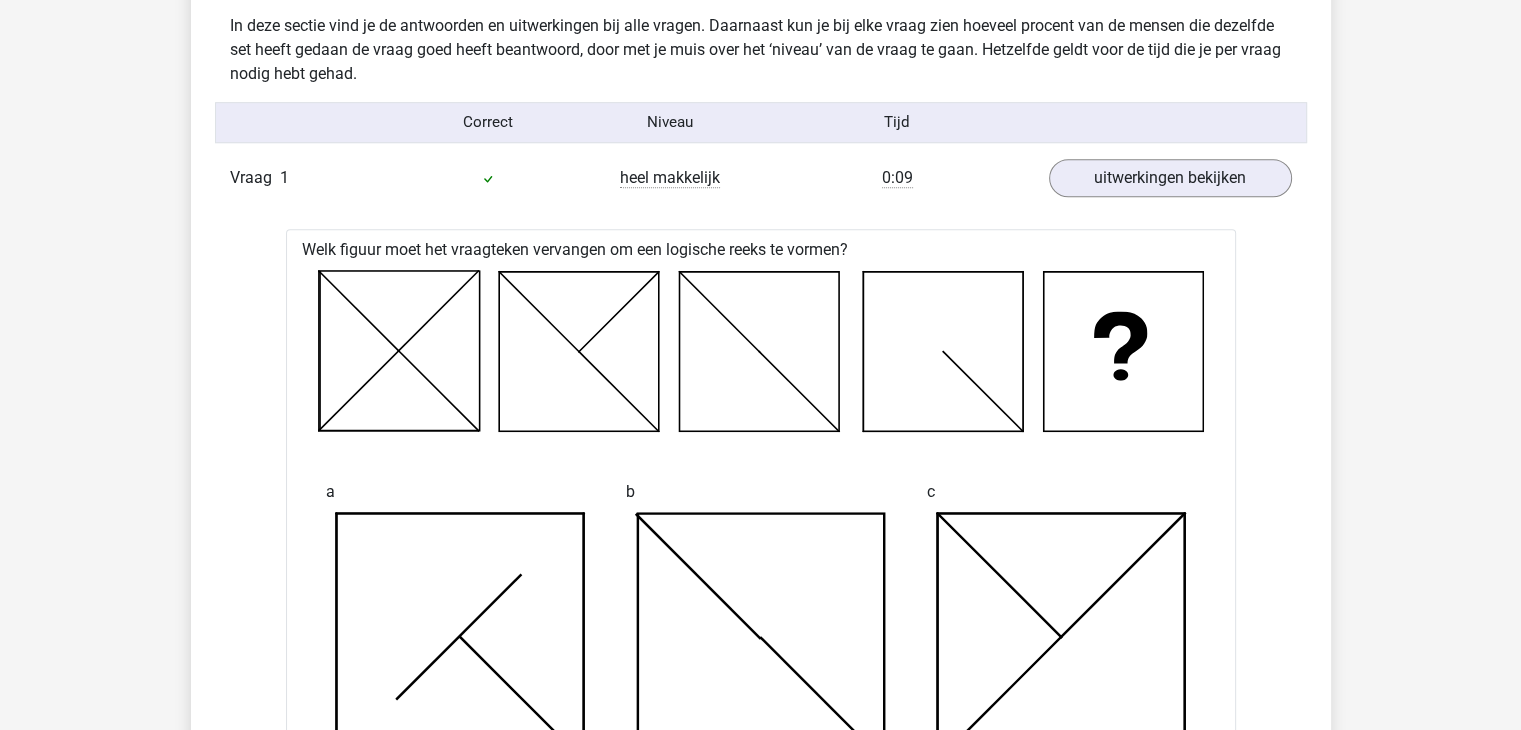 scroll, scrollTop: 1528, scrollLeft: 0, axis: vertical 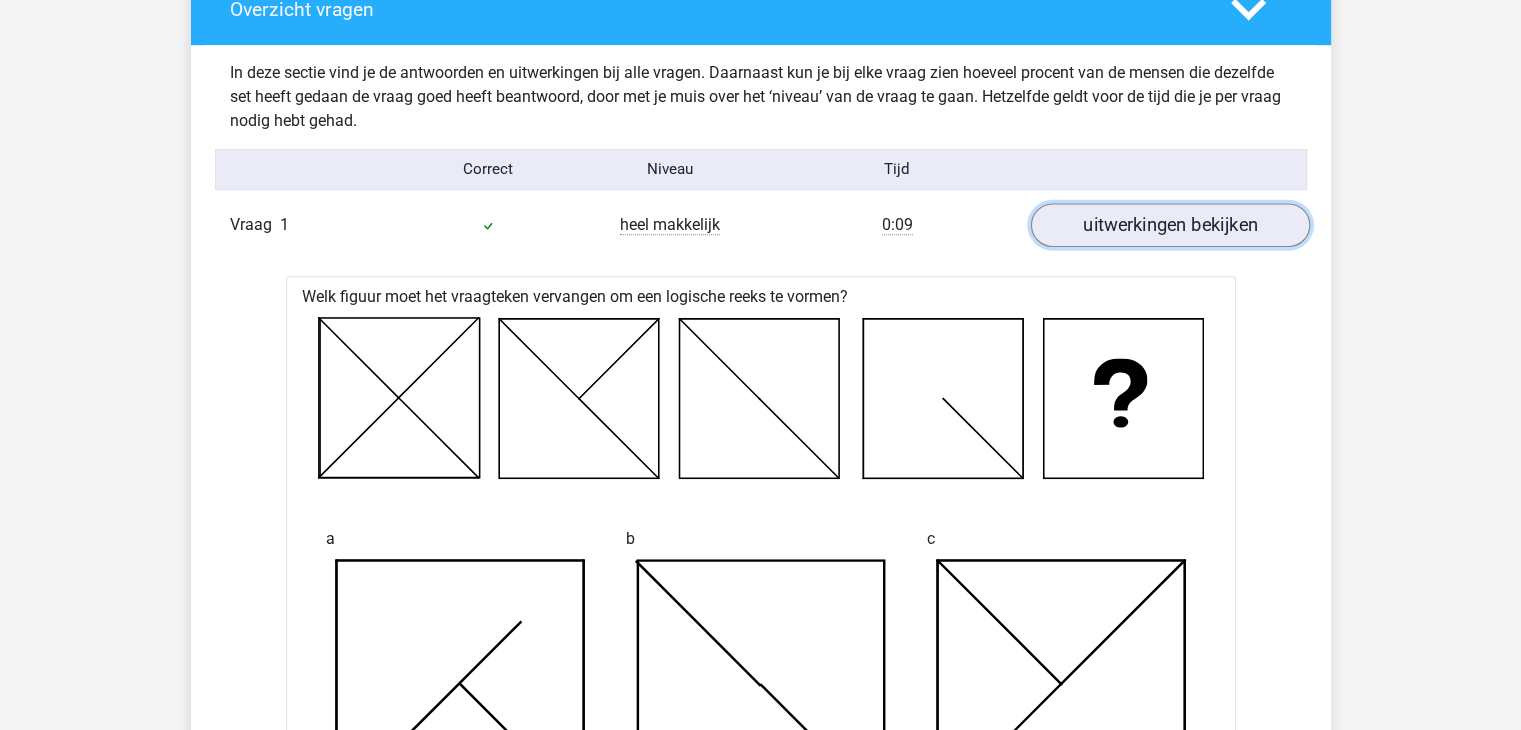 click on "uitwerkingen bekijken" at bounding box center (1169, 225) 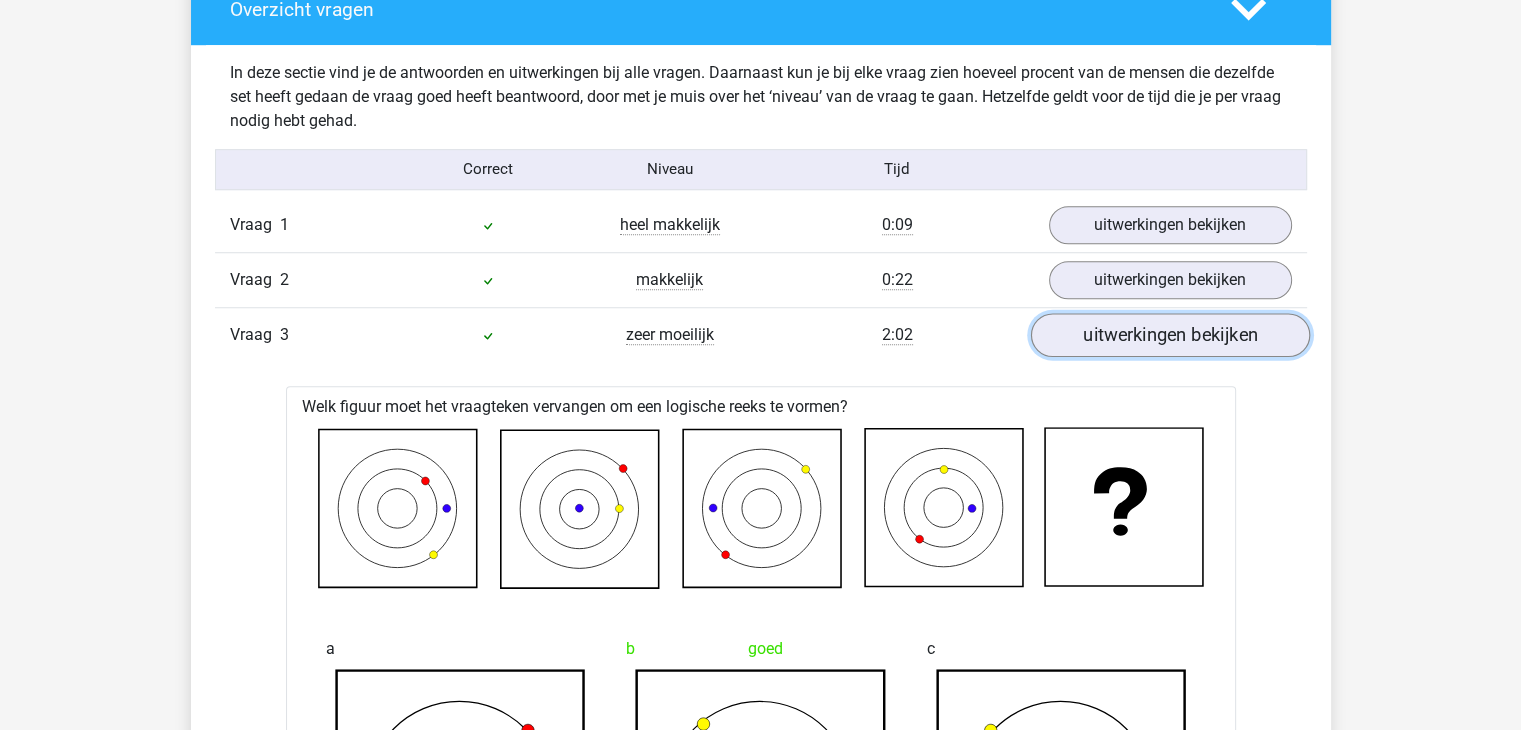 click on "uitwerkingen bekijken" at bounding box center [1169, 335] 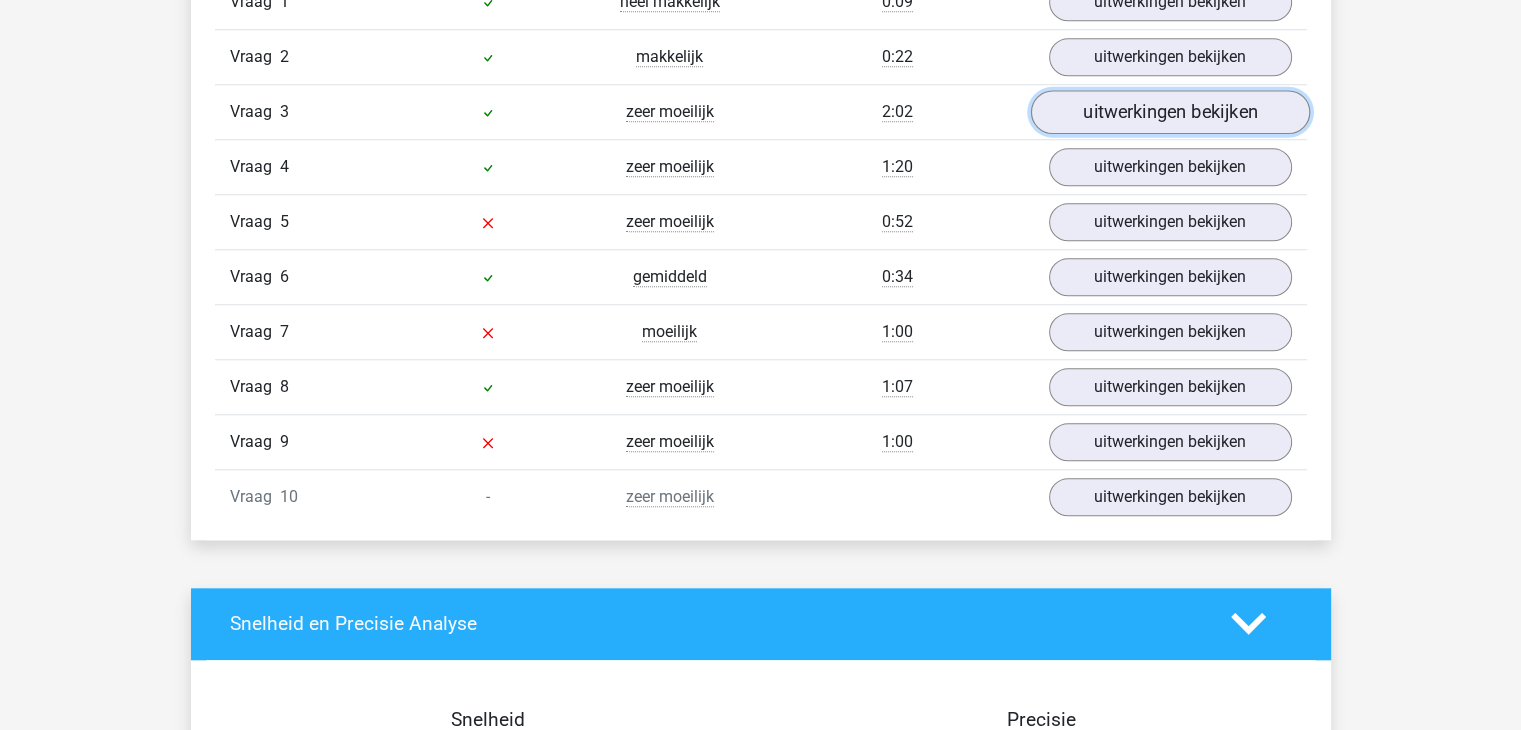 scroll, scrollTop: 1763, scrollLeft: 0, axis: vertical 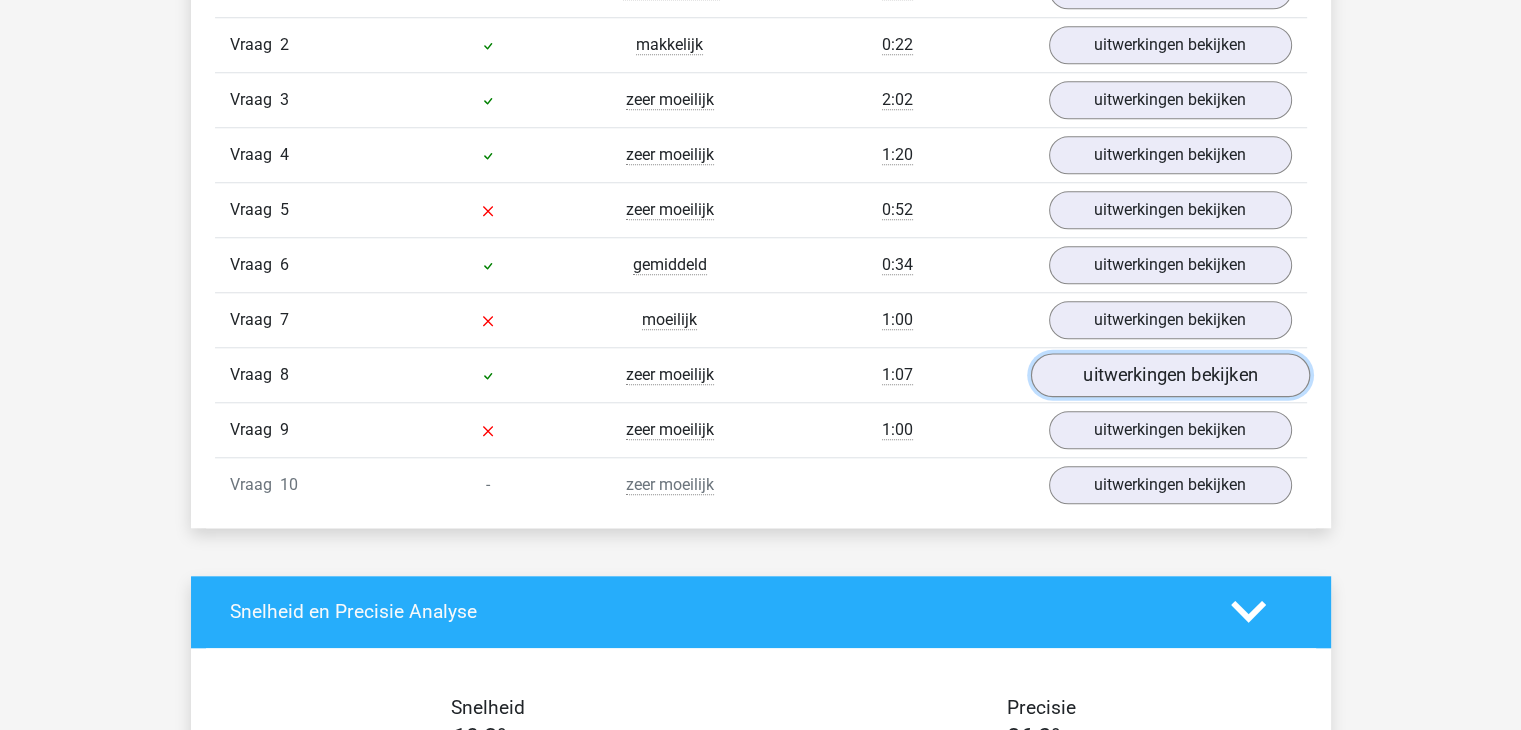 click on "uitwerkingen bekijken" at bounding box center (1169, 375) 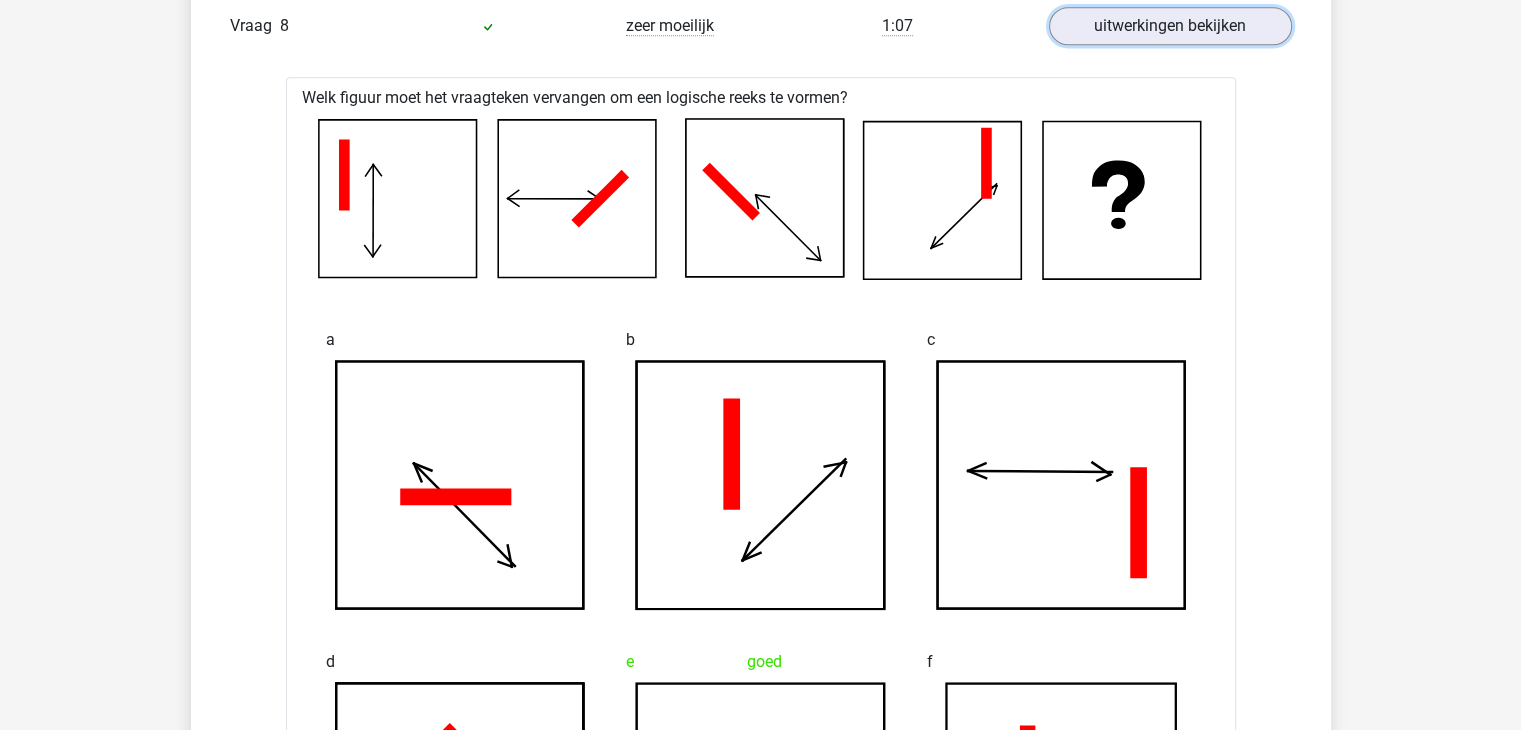 scroll, scrollTop: 2028, scrollLeft: 0, axis: vertical 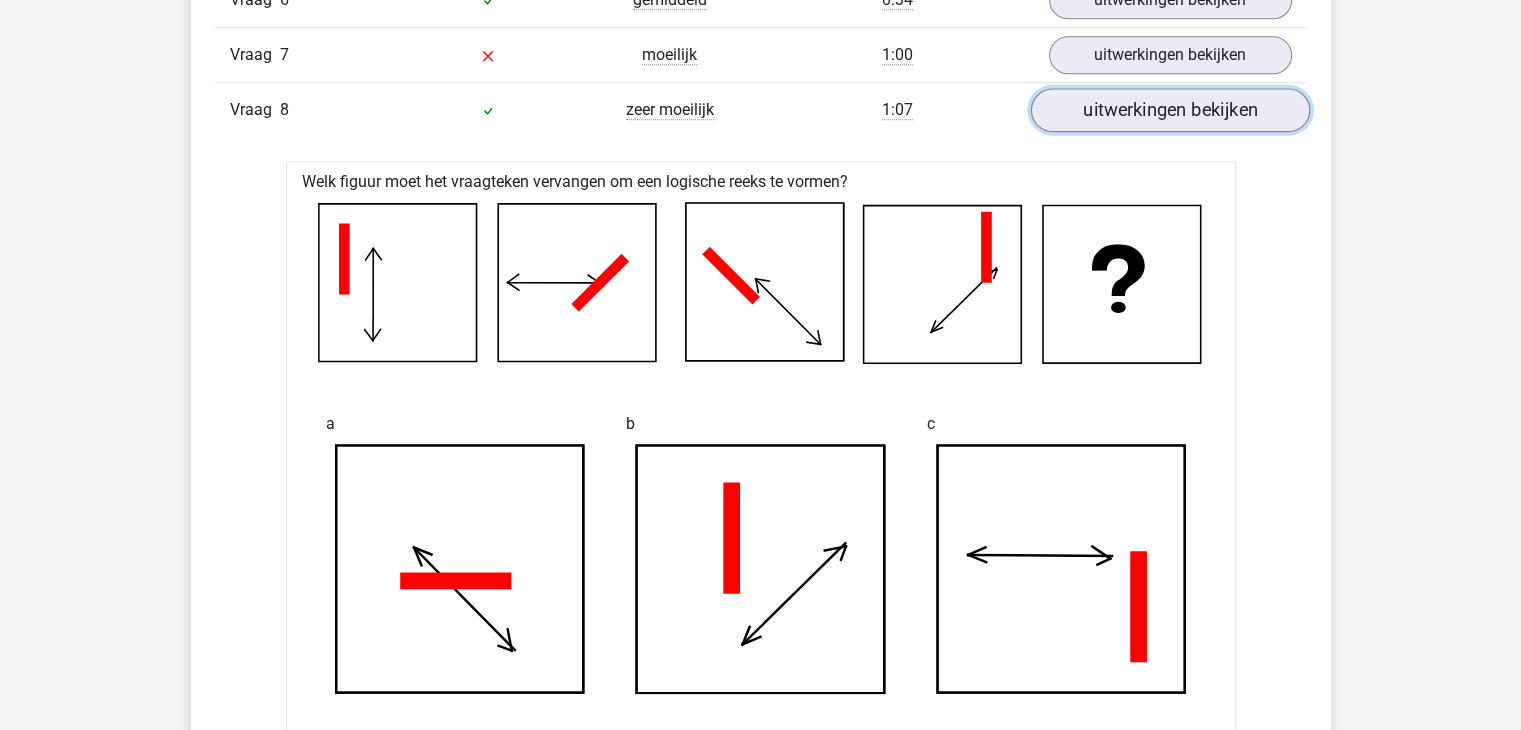 click on "uitwerkingen bekijken" at bounding box center [1169, 110] 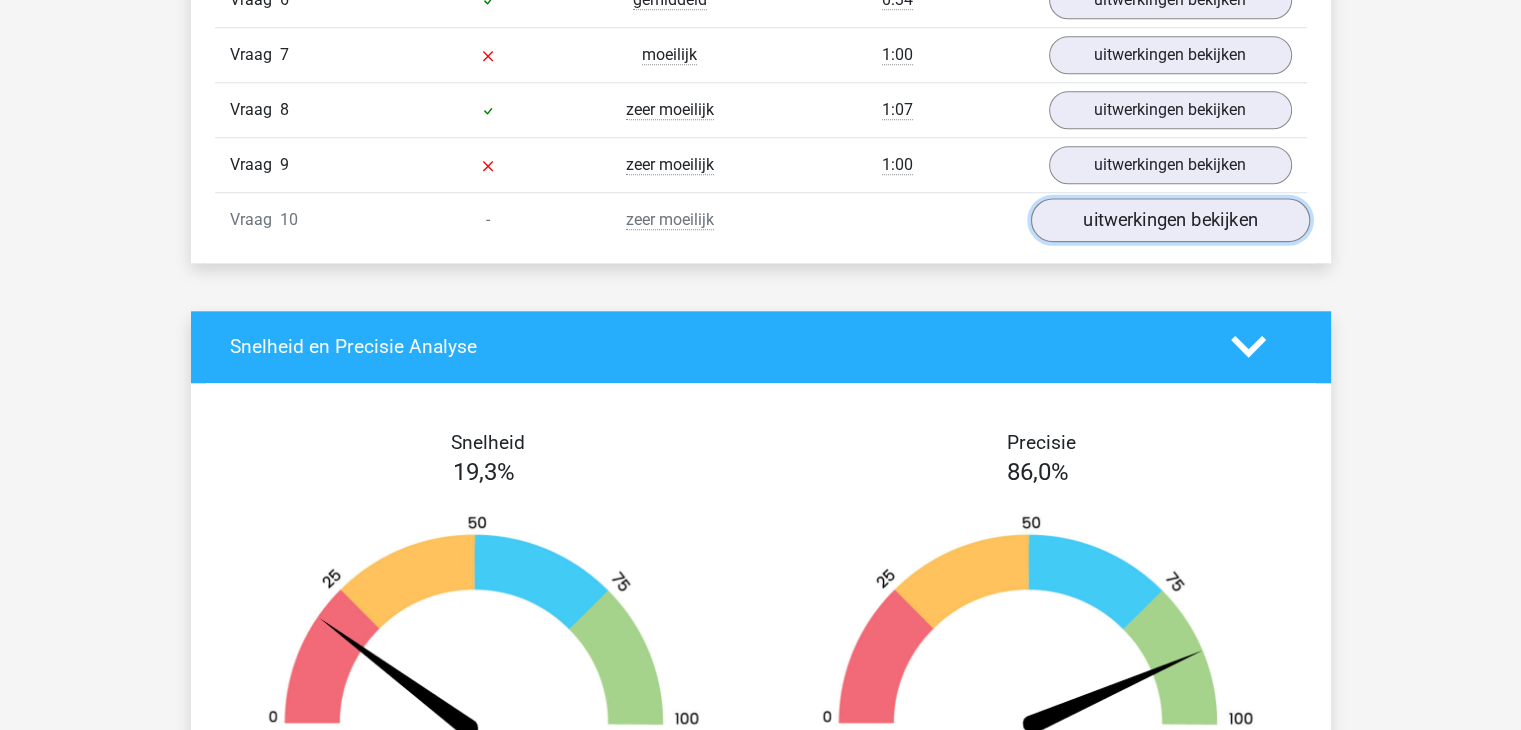 click on "uitwerkingen bekijken" at bounding box center [1169, 220] 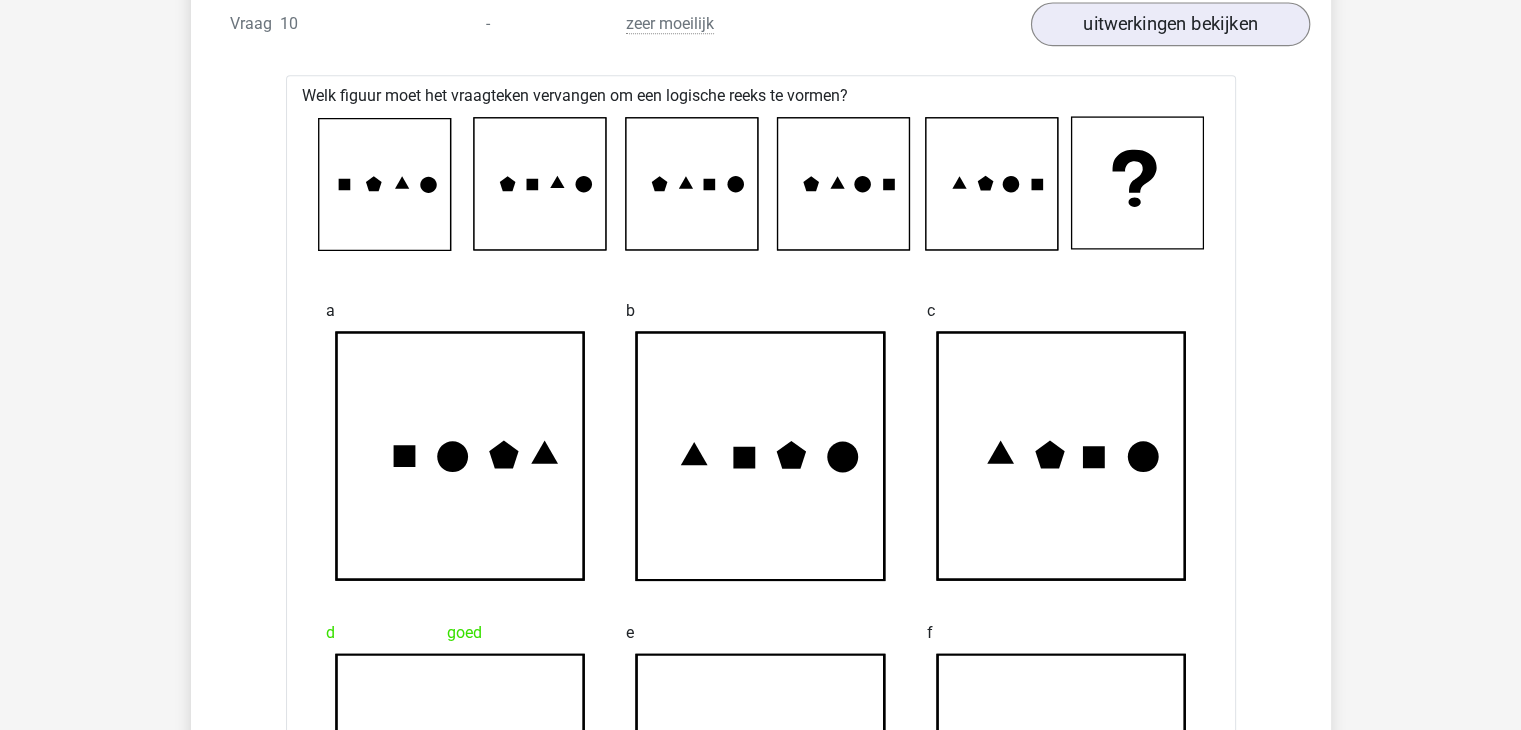 scroll, scrollTop: 2223, scrollLeft: 0, axis: vertical 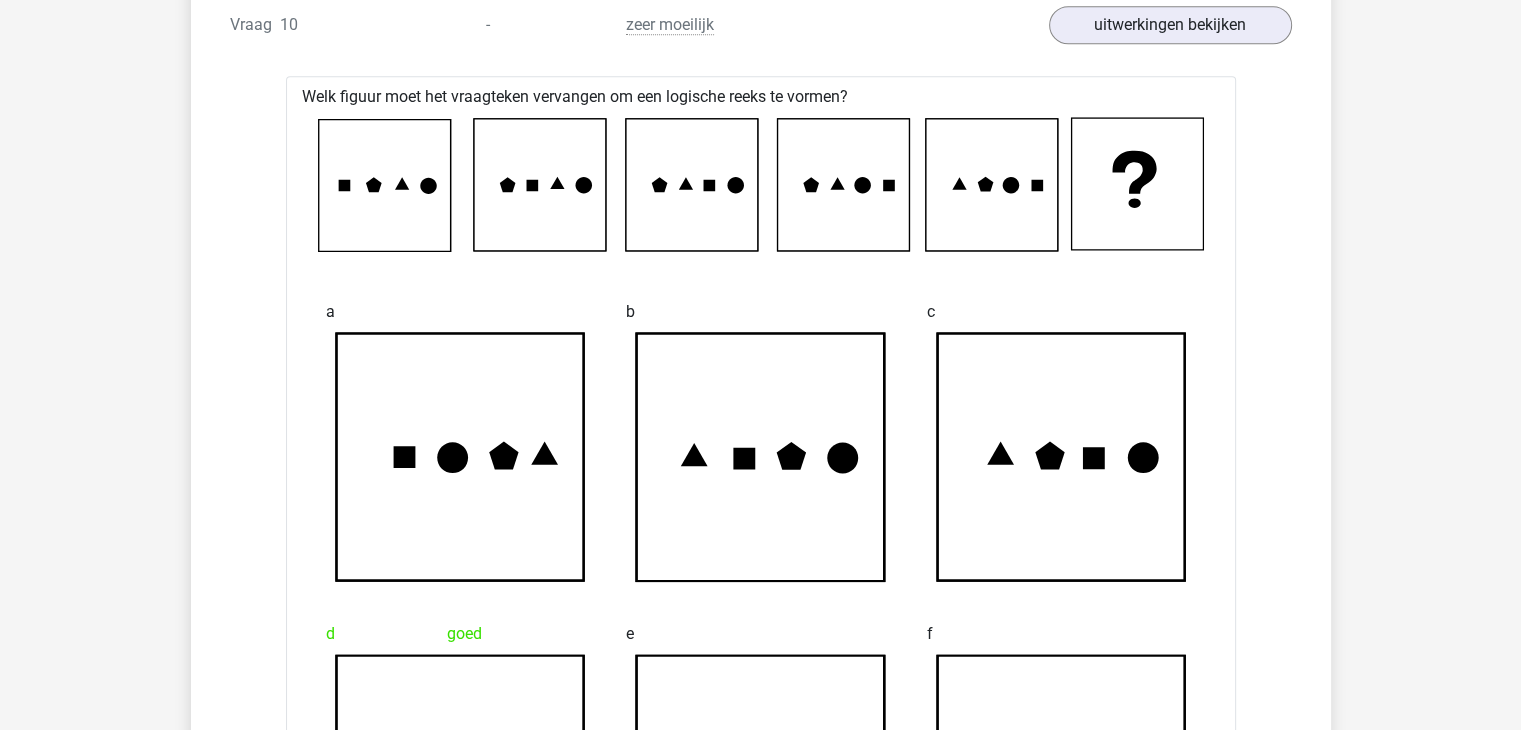 drag, startPoint x: 1125, startPoint y: 214, endPoint x: 1339, endPoint y: 150, distance: 223.36517 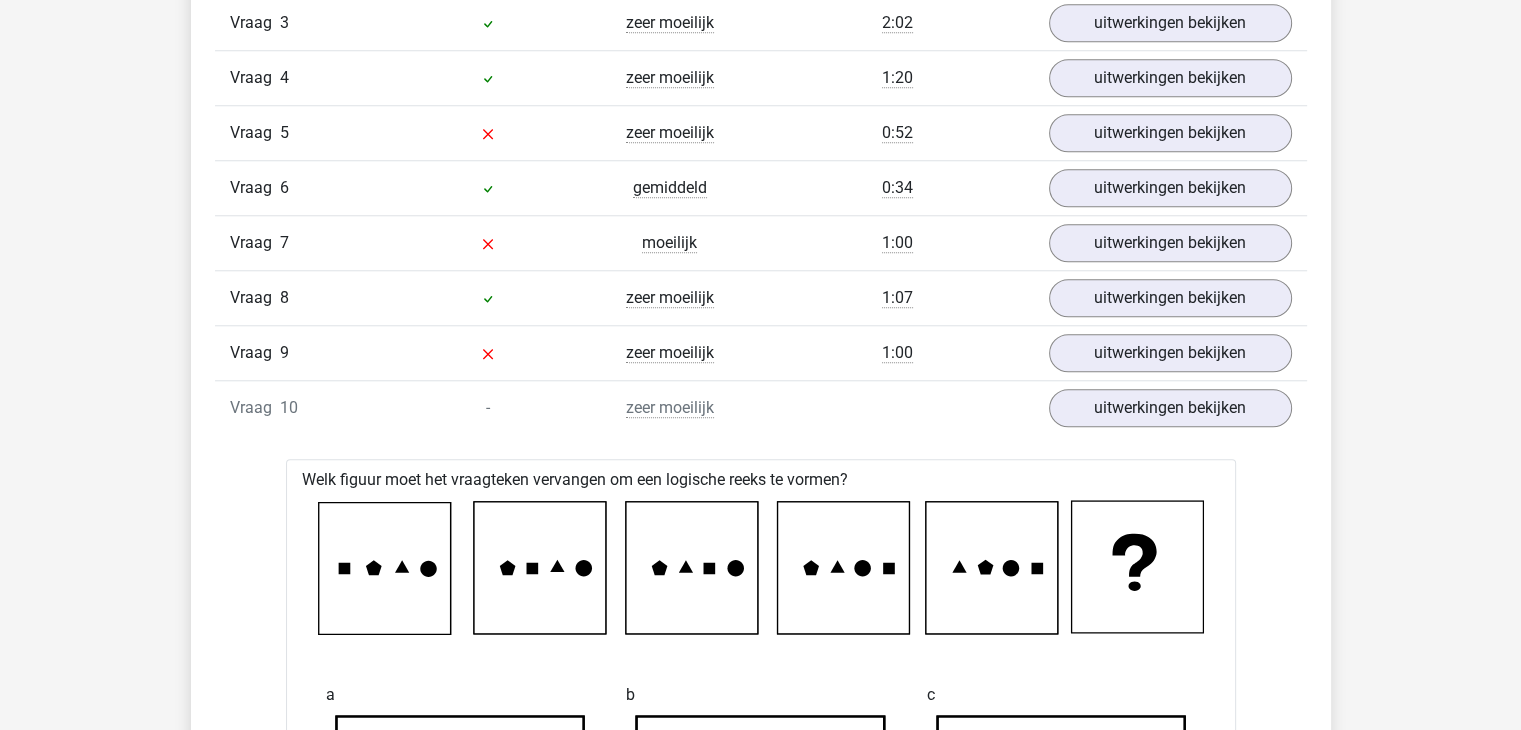 scroll, scrollTop: 1840, scrollLeft: 0, axis: vertical 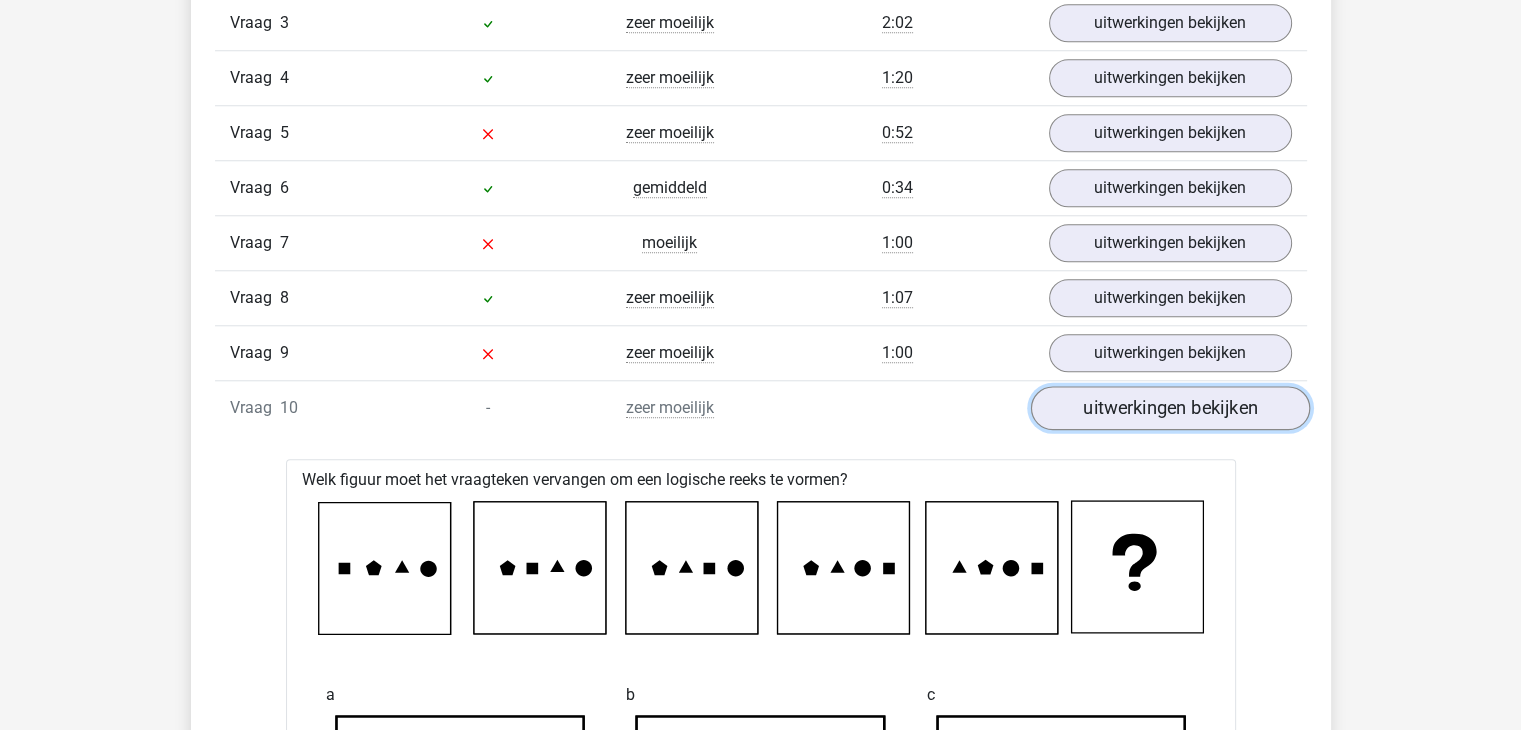 click on "uitwerkingen bekijken" at bounding box center (1169, 408) 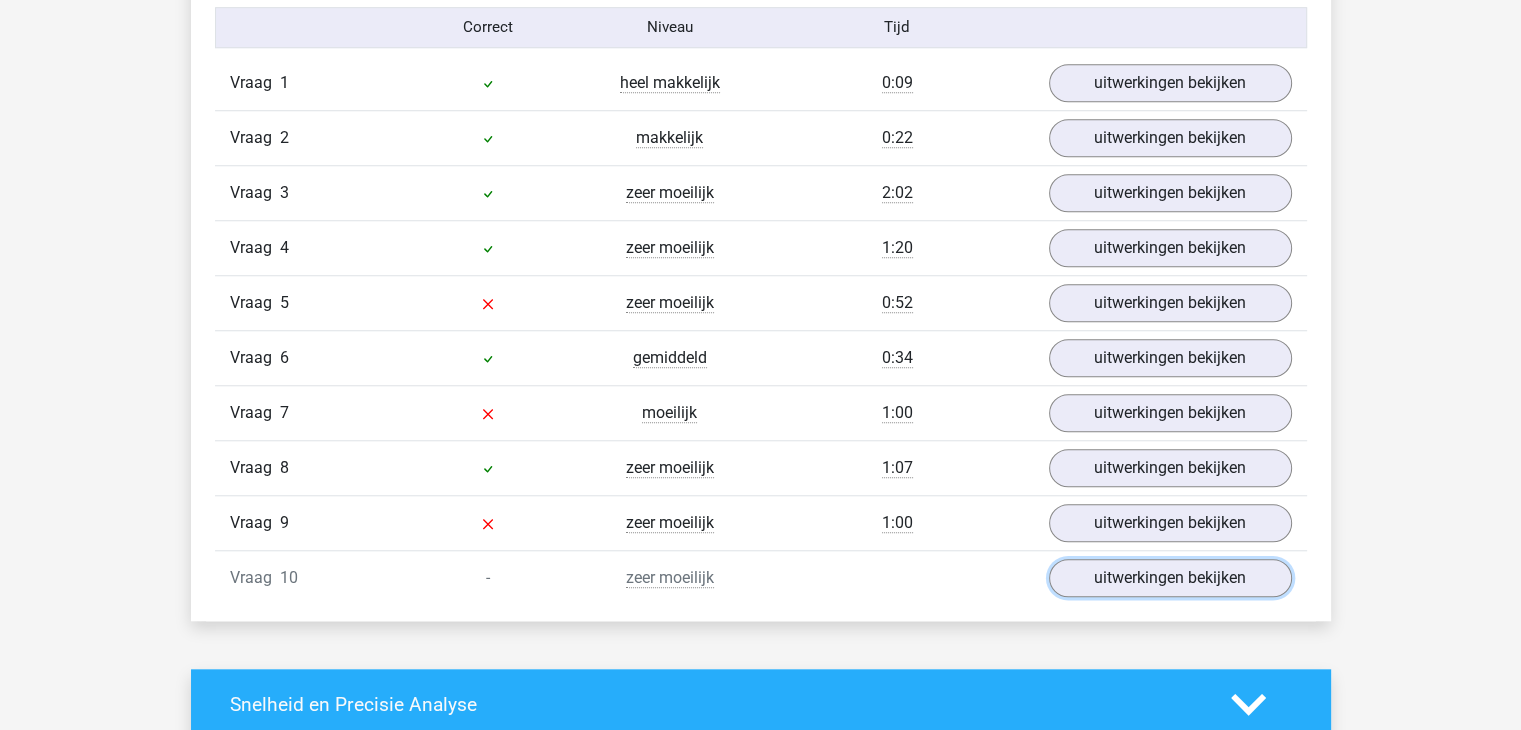 scroll, scrollTop: 1664, scrollLeft: 0, axis: vertical 